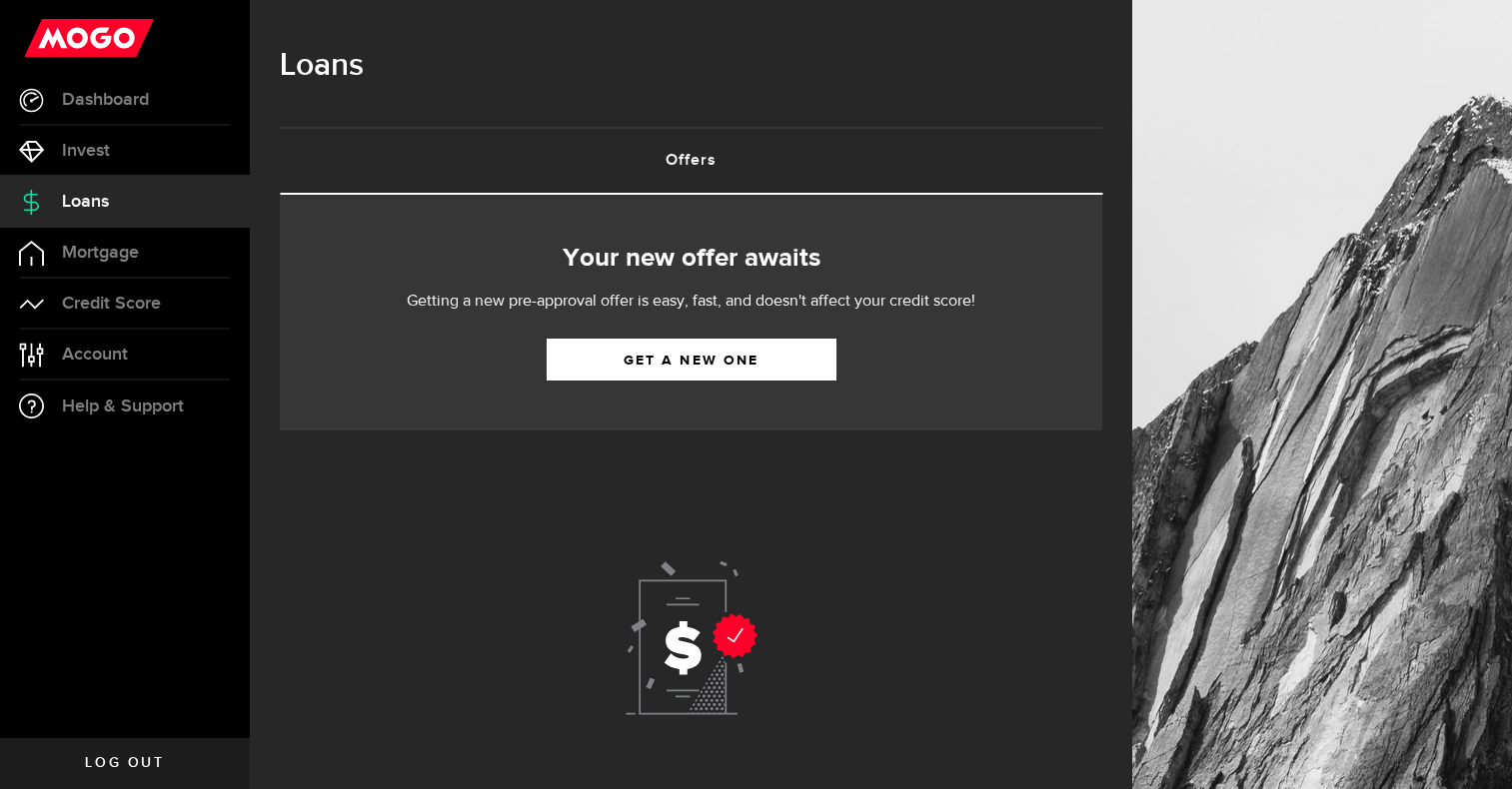 scroll, scrollTop: 0, scrollLeft: 0, axis: both 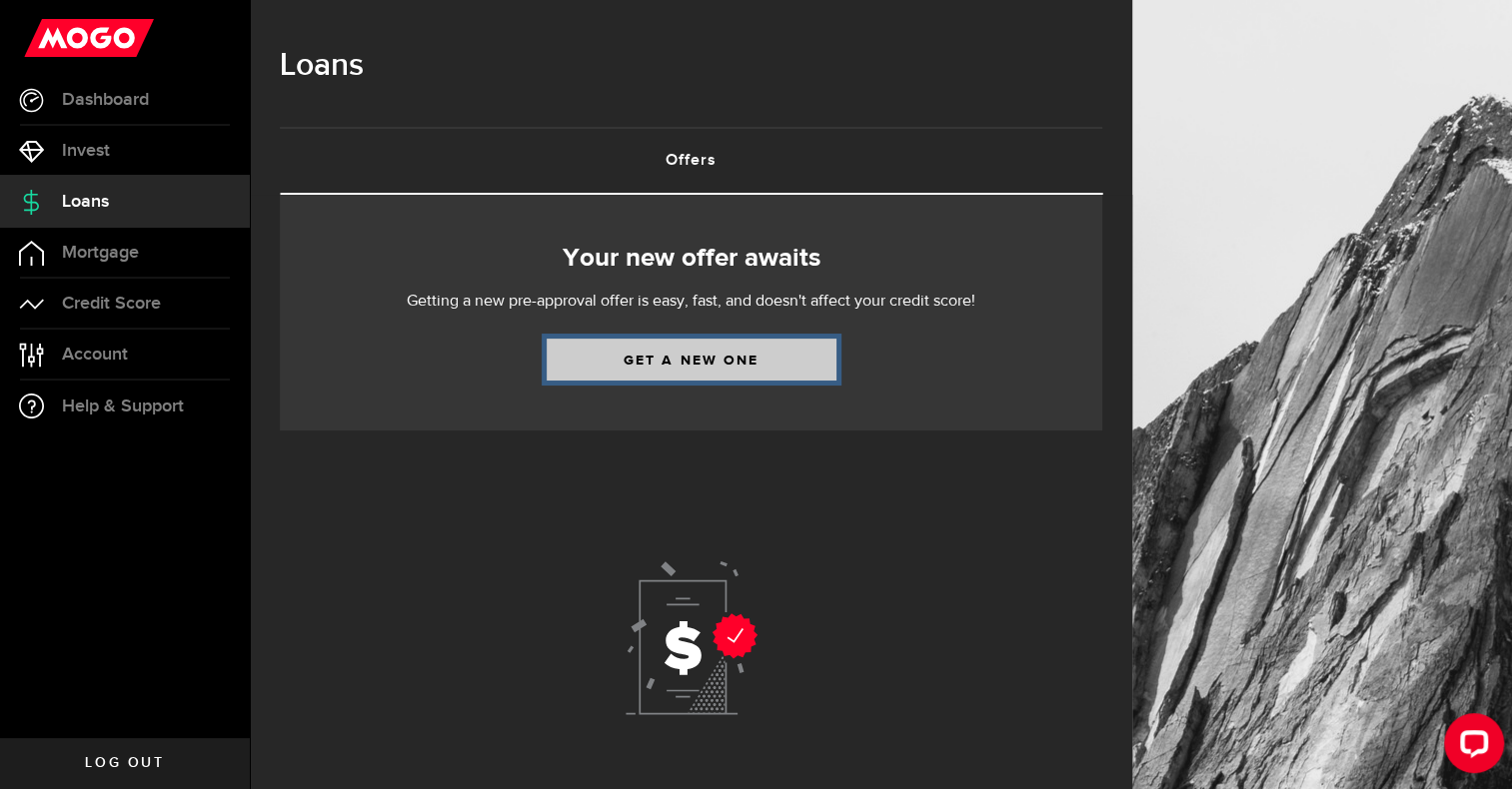 click on "Get a new one" at bounding box center (692, 360) 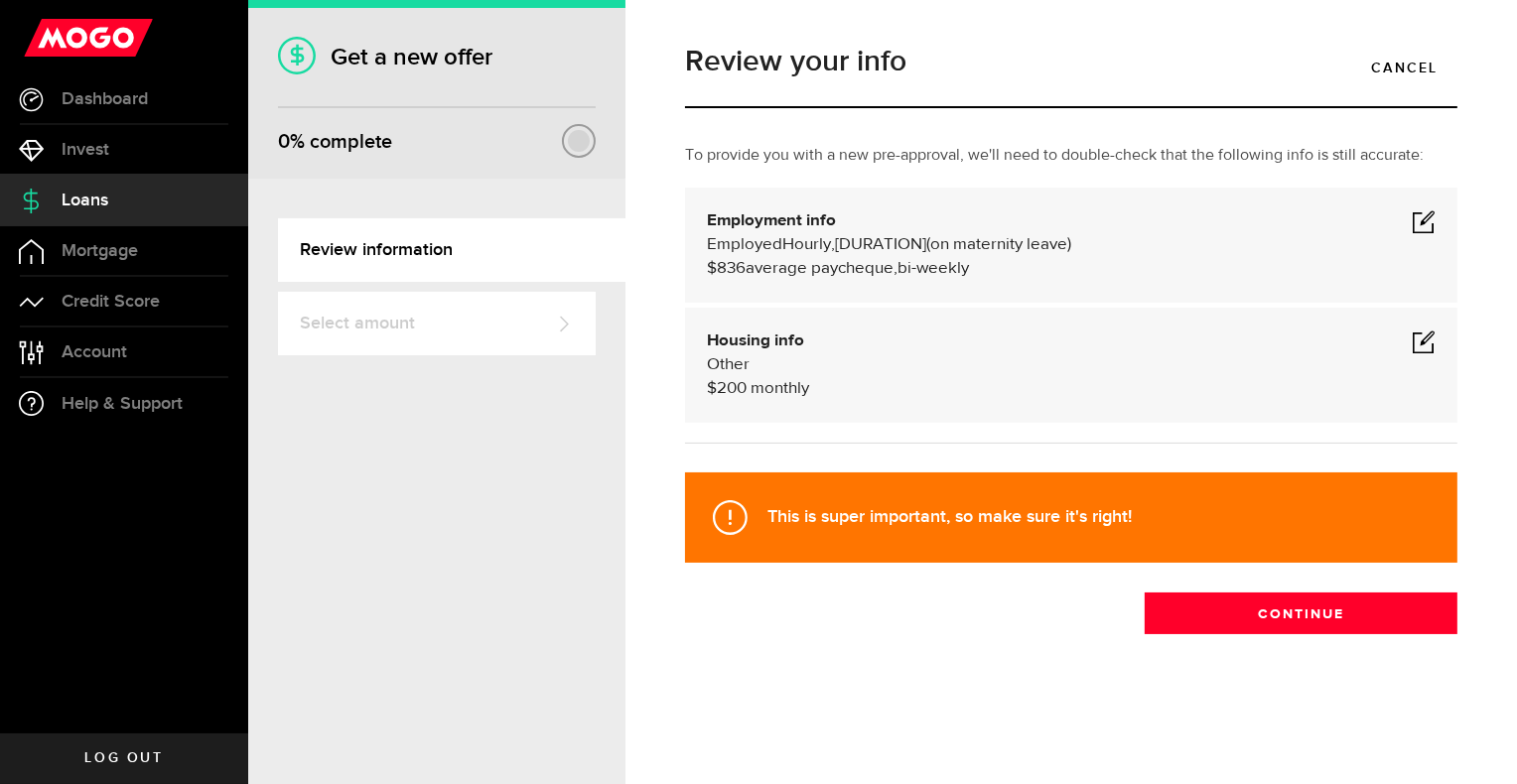 click at bounding box center (1424, 221) 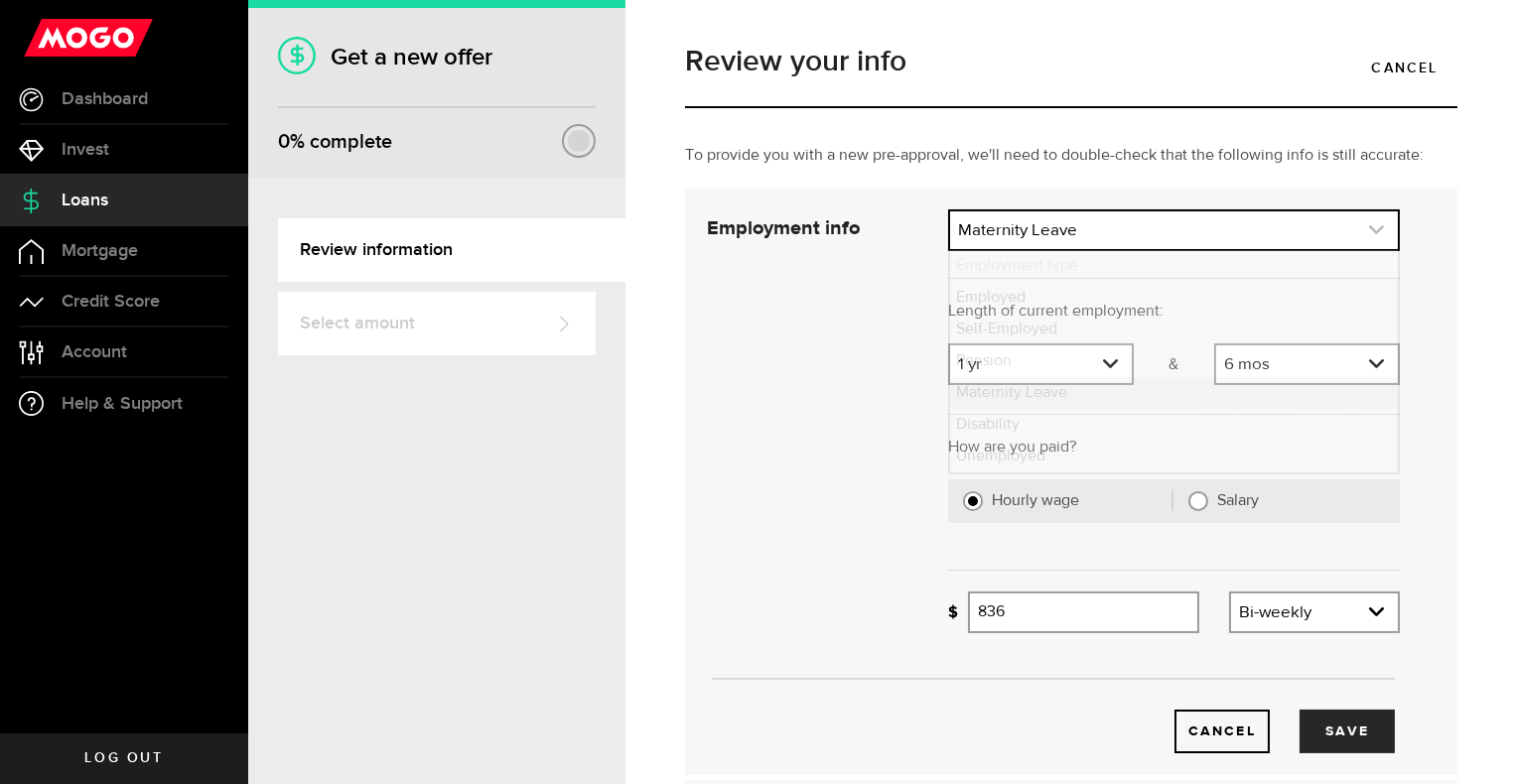 click 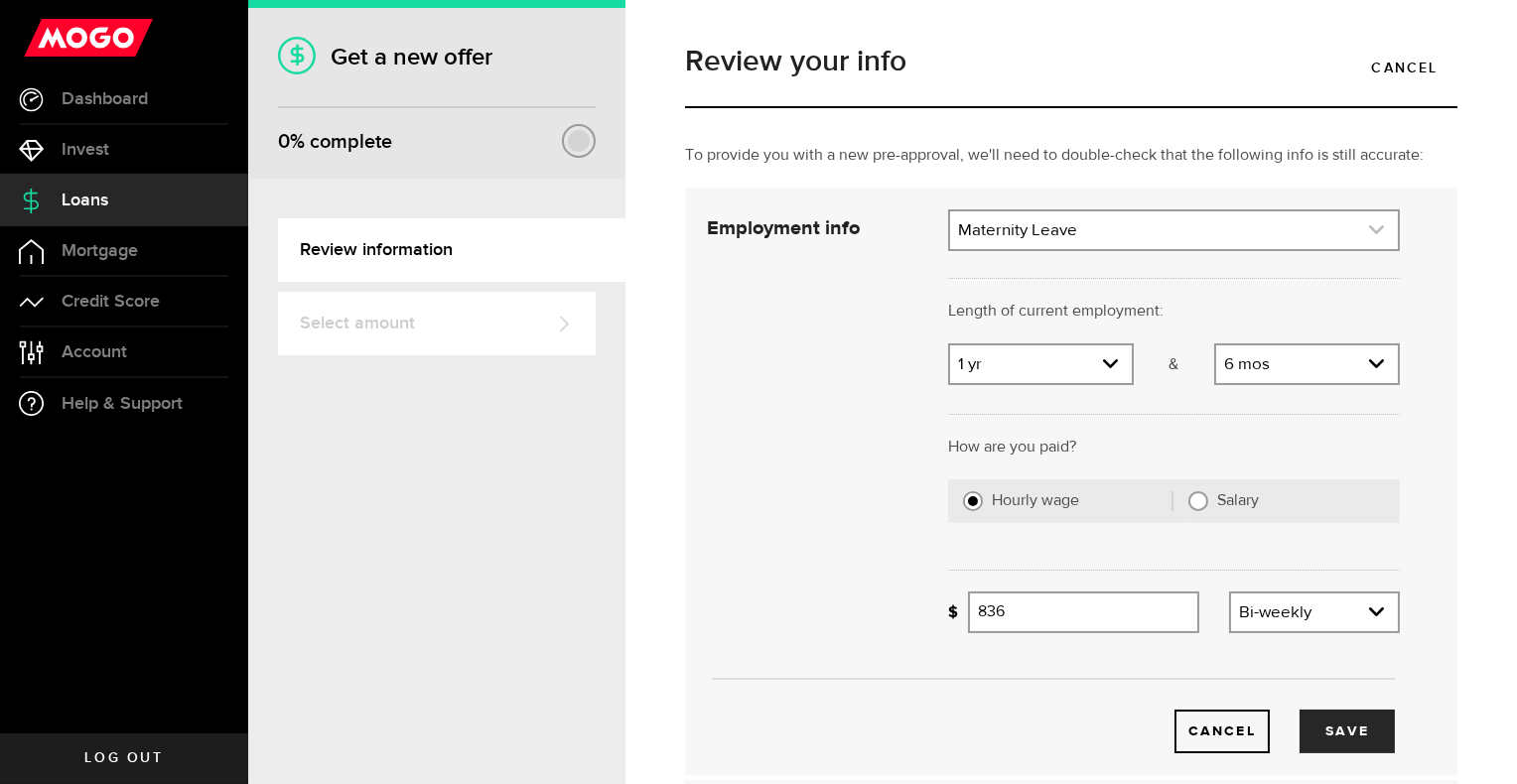 click 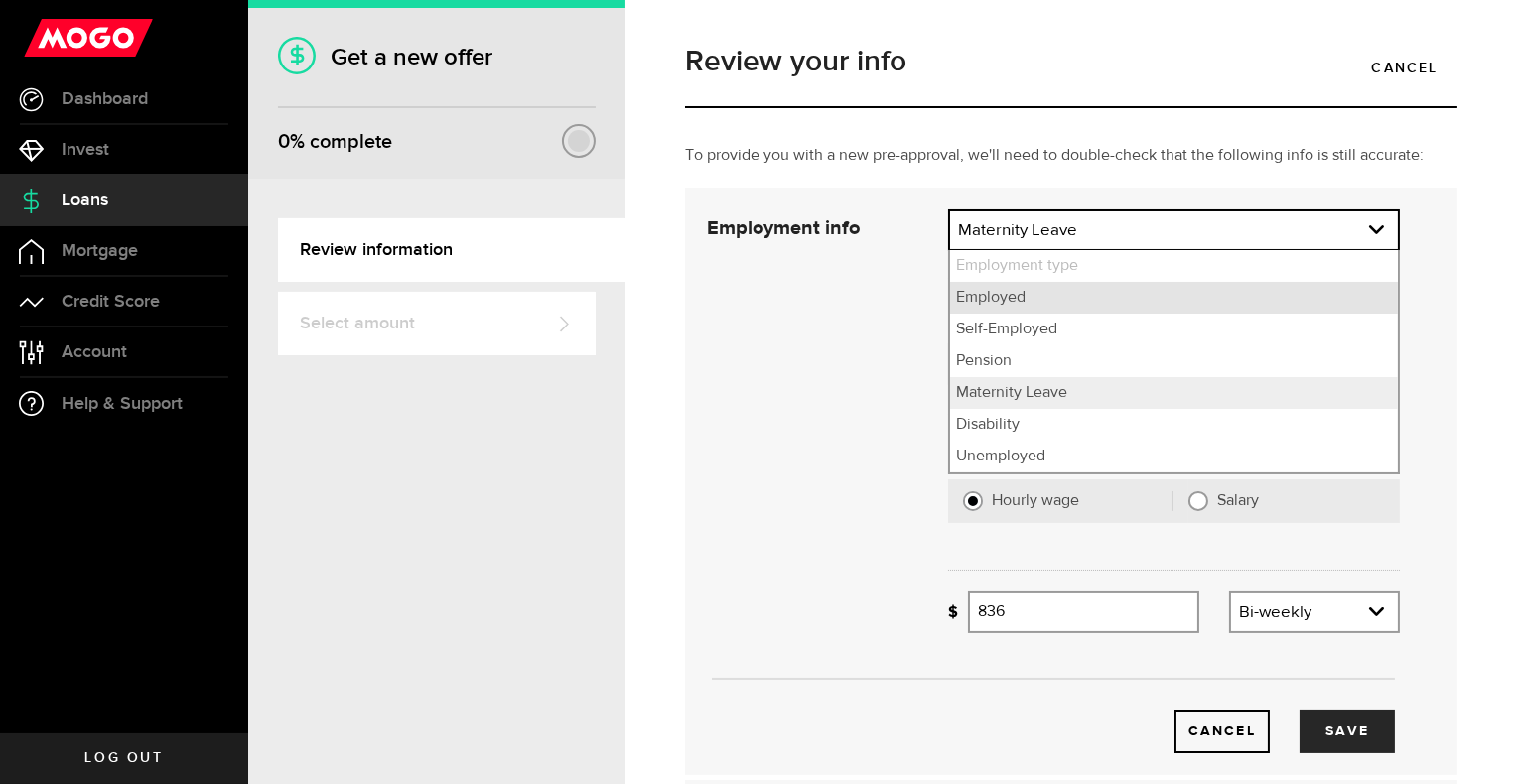 click on "Employed" at bounding box center [1173, 298] 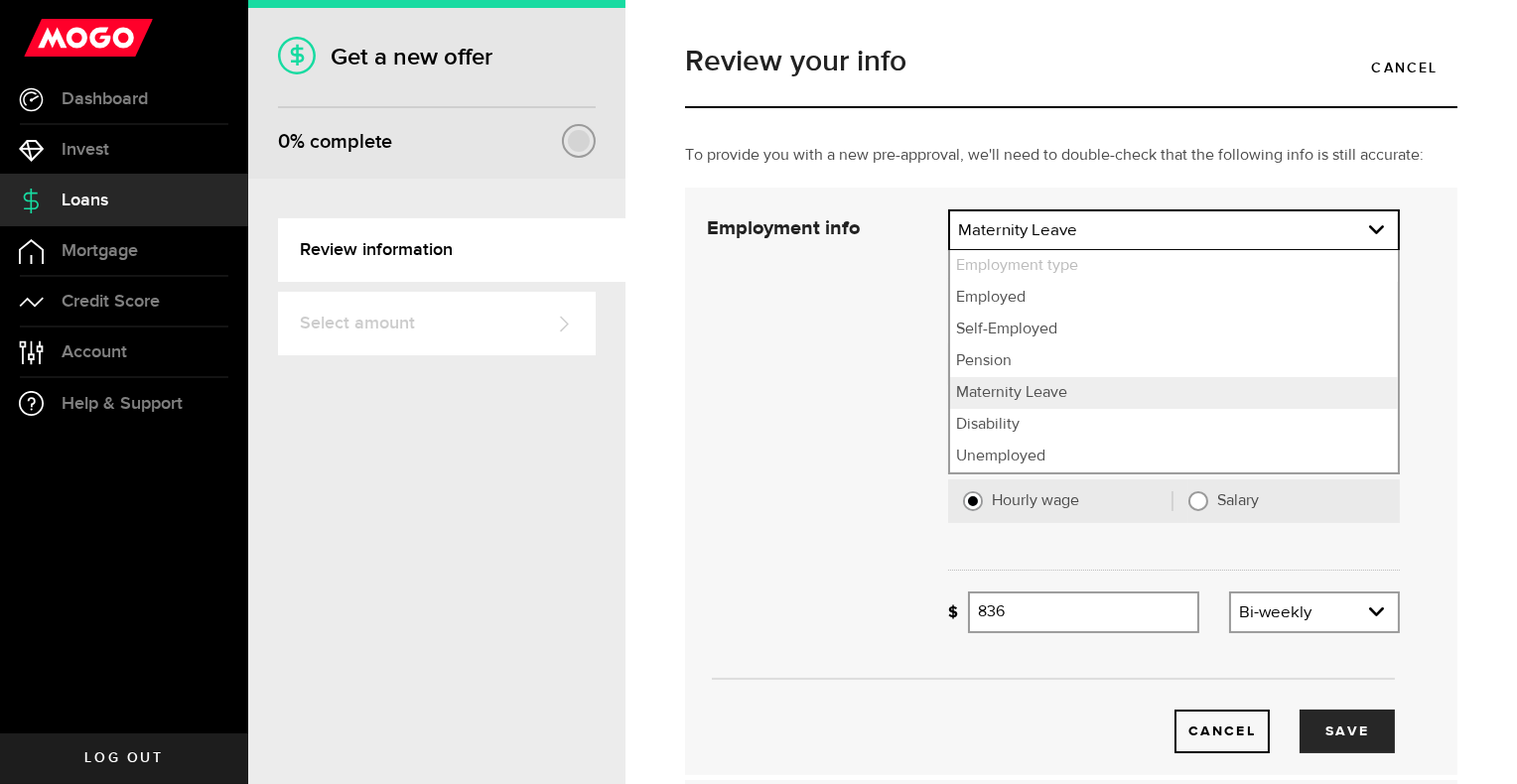 select on "Employed" 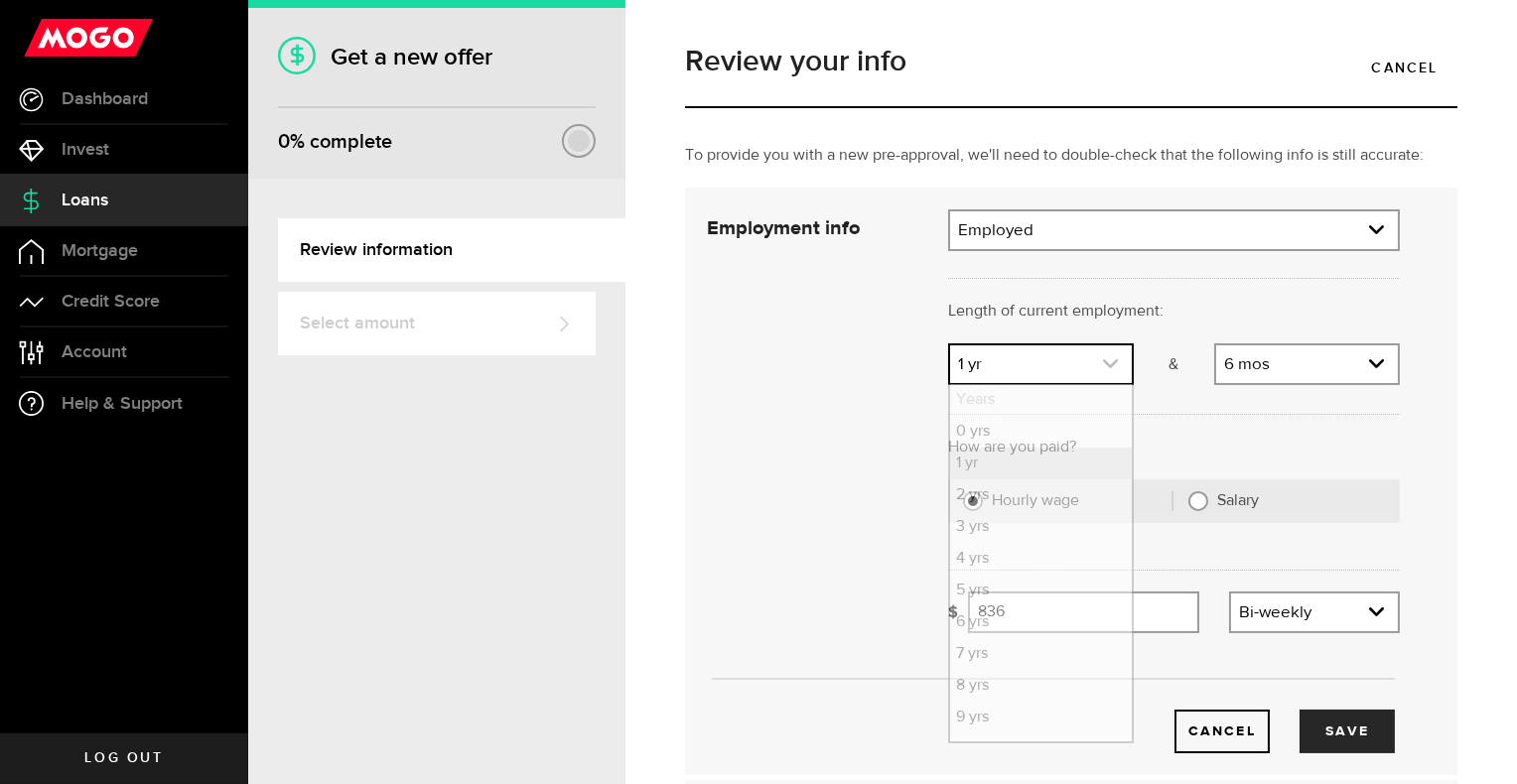 click 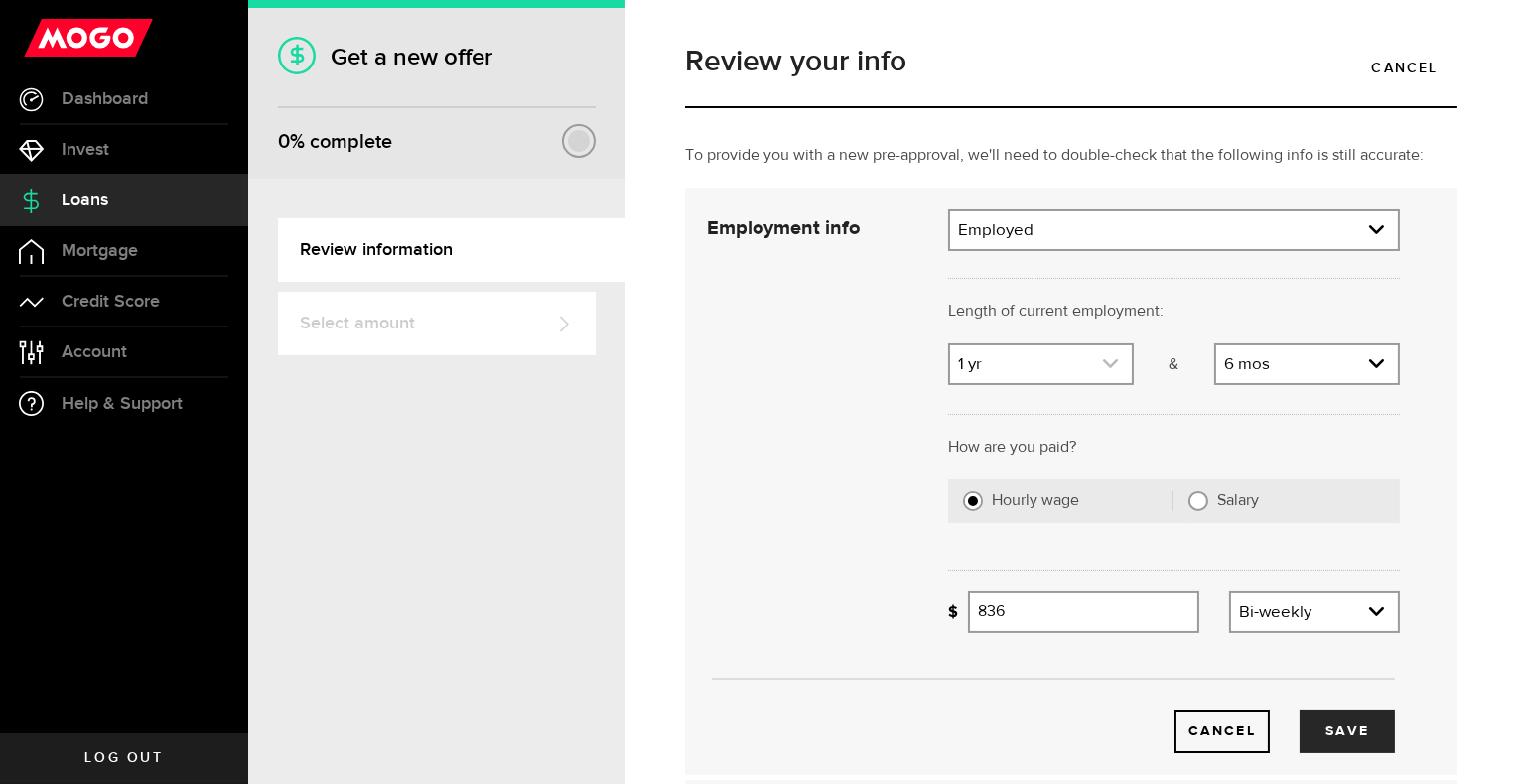 click 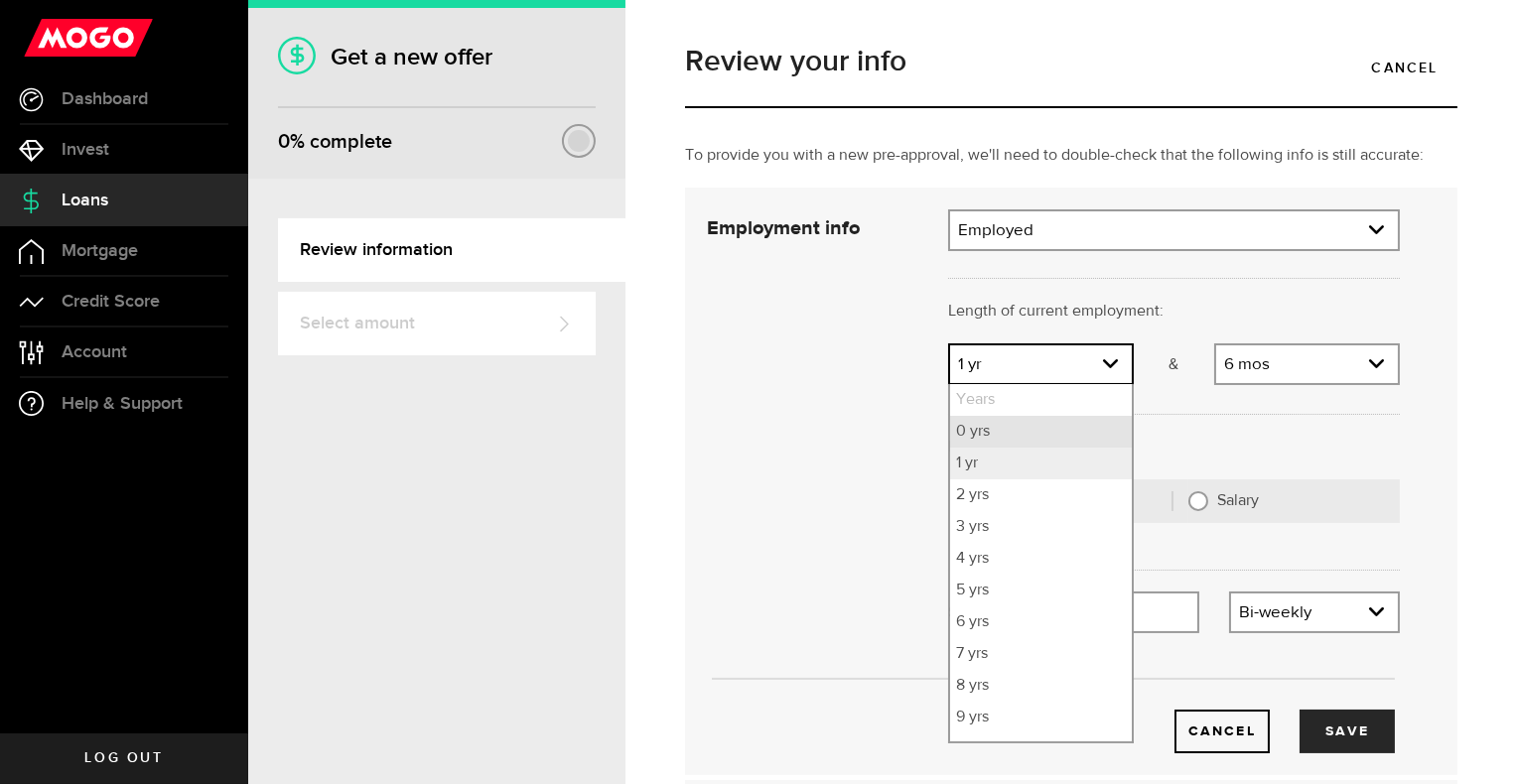 click on "0 yrs" at bounding box center (1040, 432) 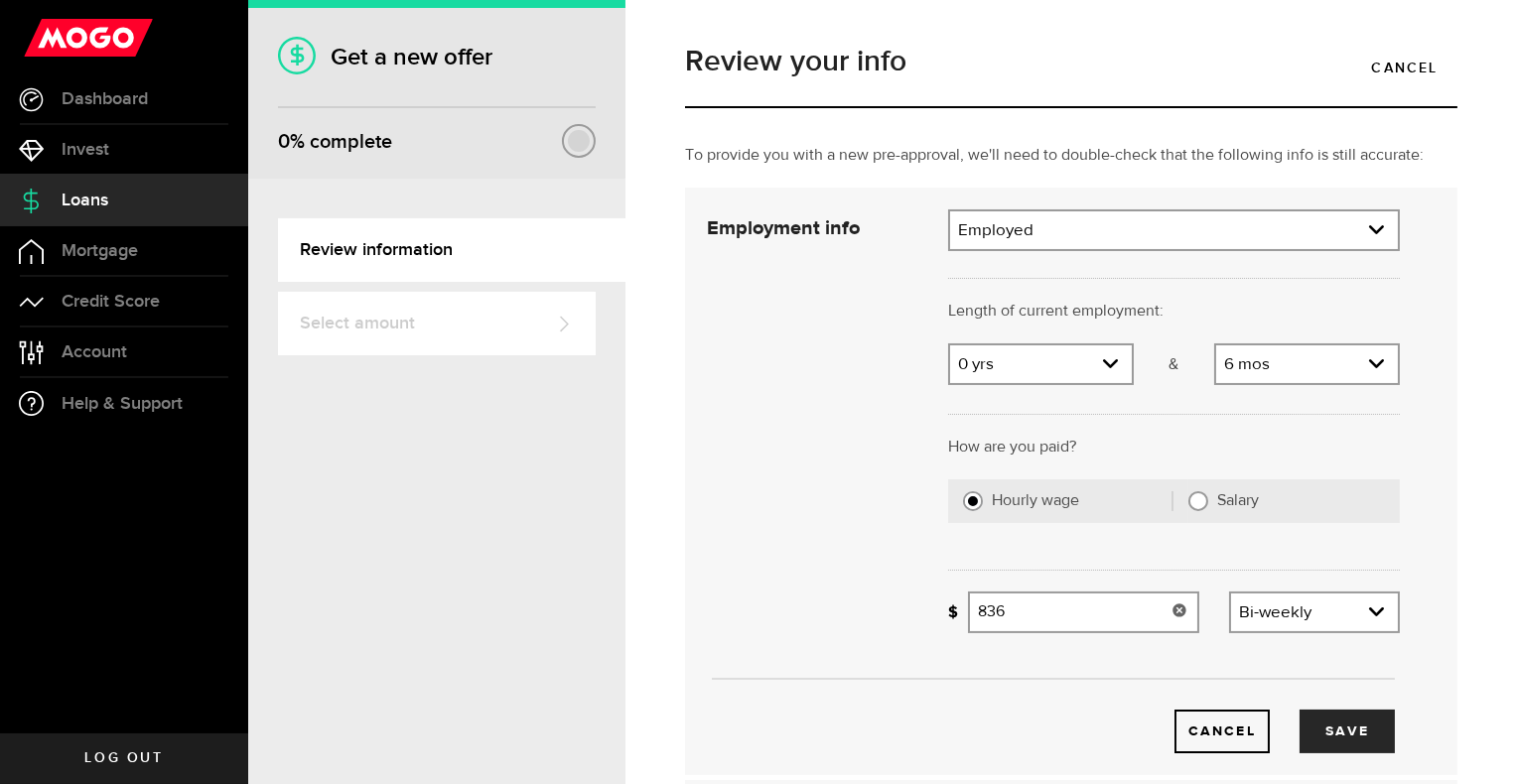 click on "836" at bounding box center (1083, 612) 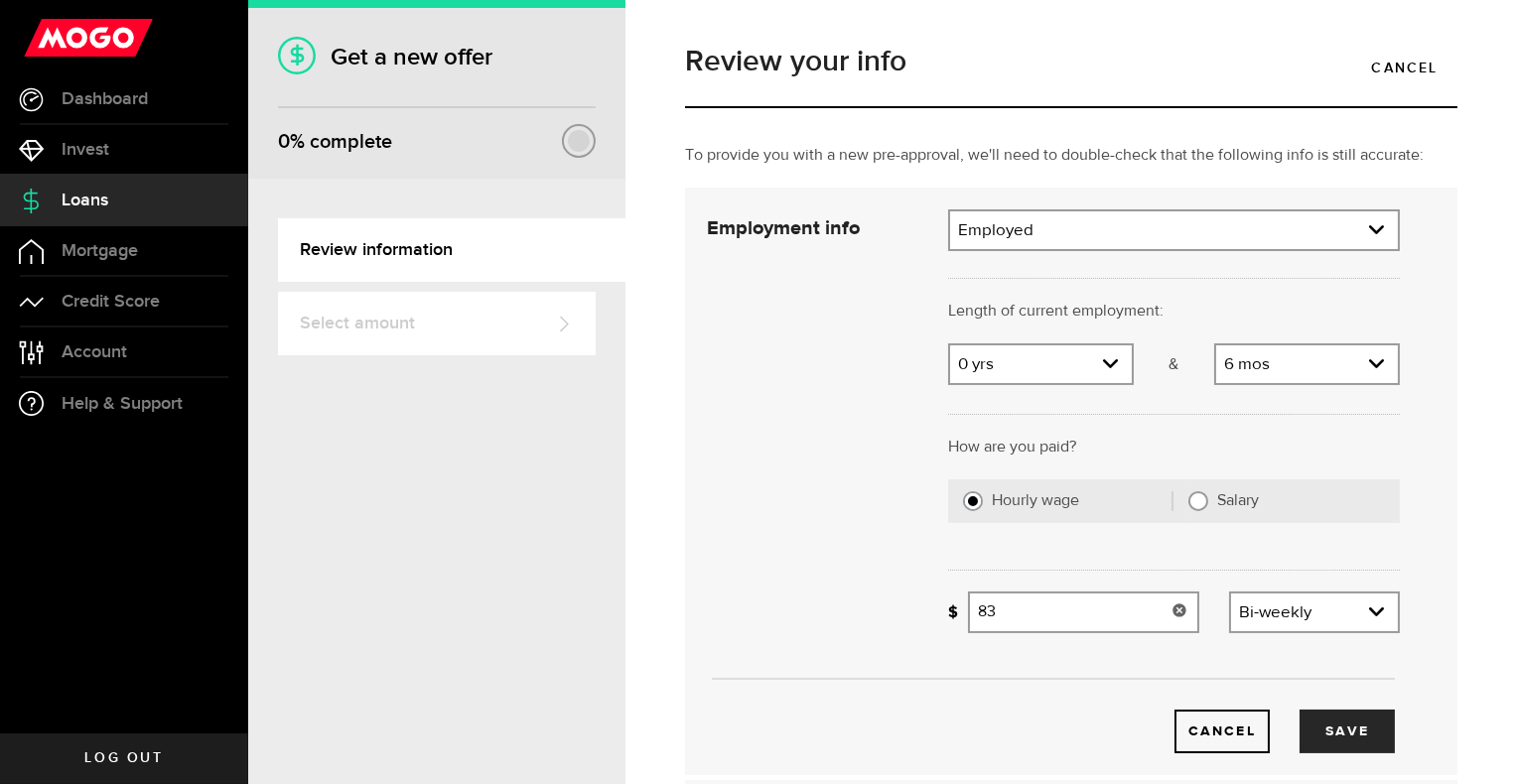 type on "8" 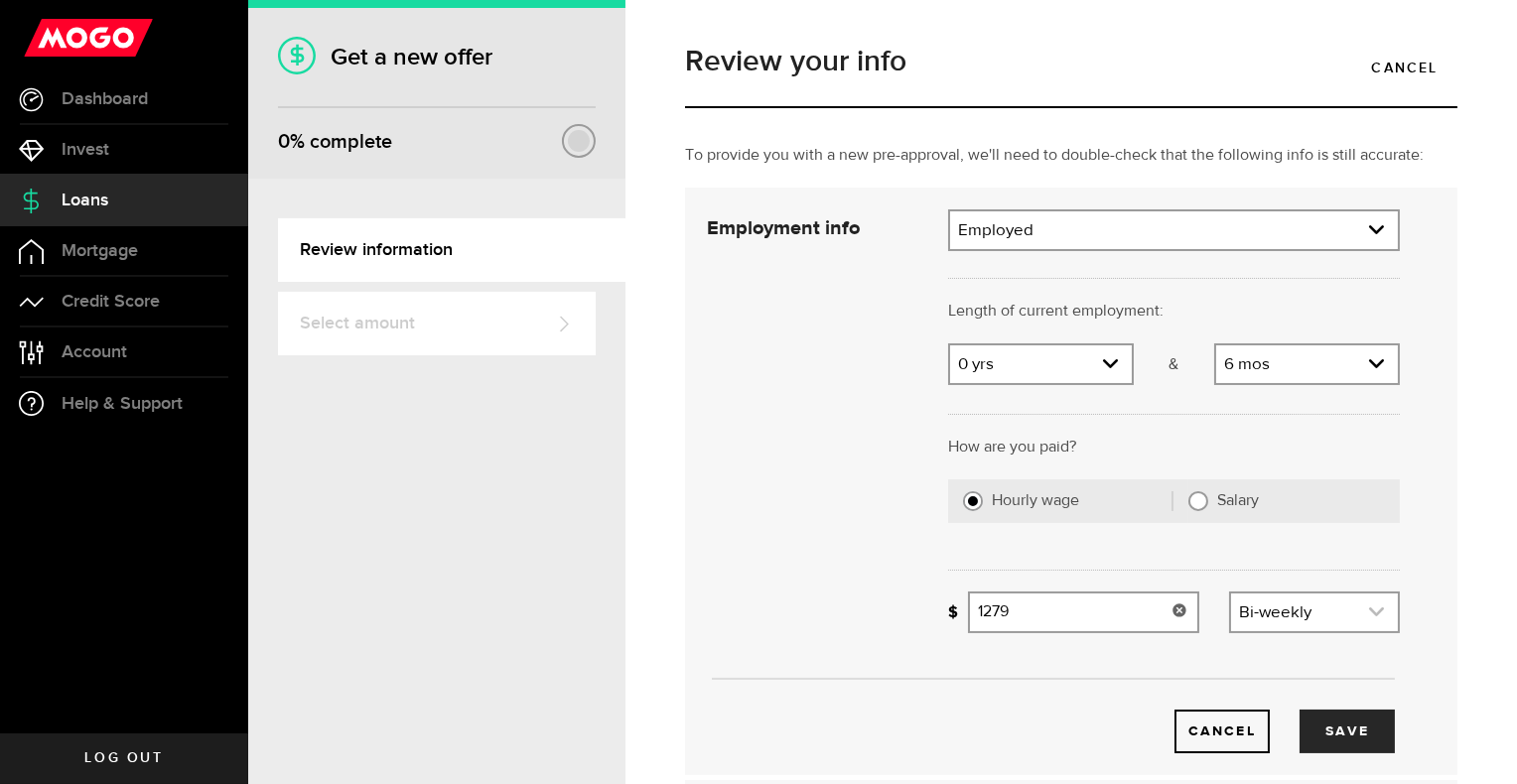 click at bounding box center (1314, 612) 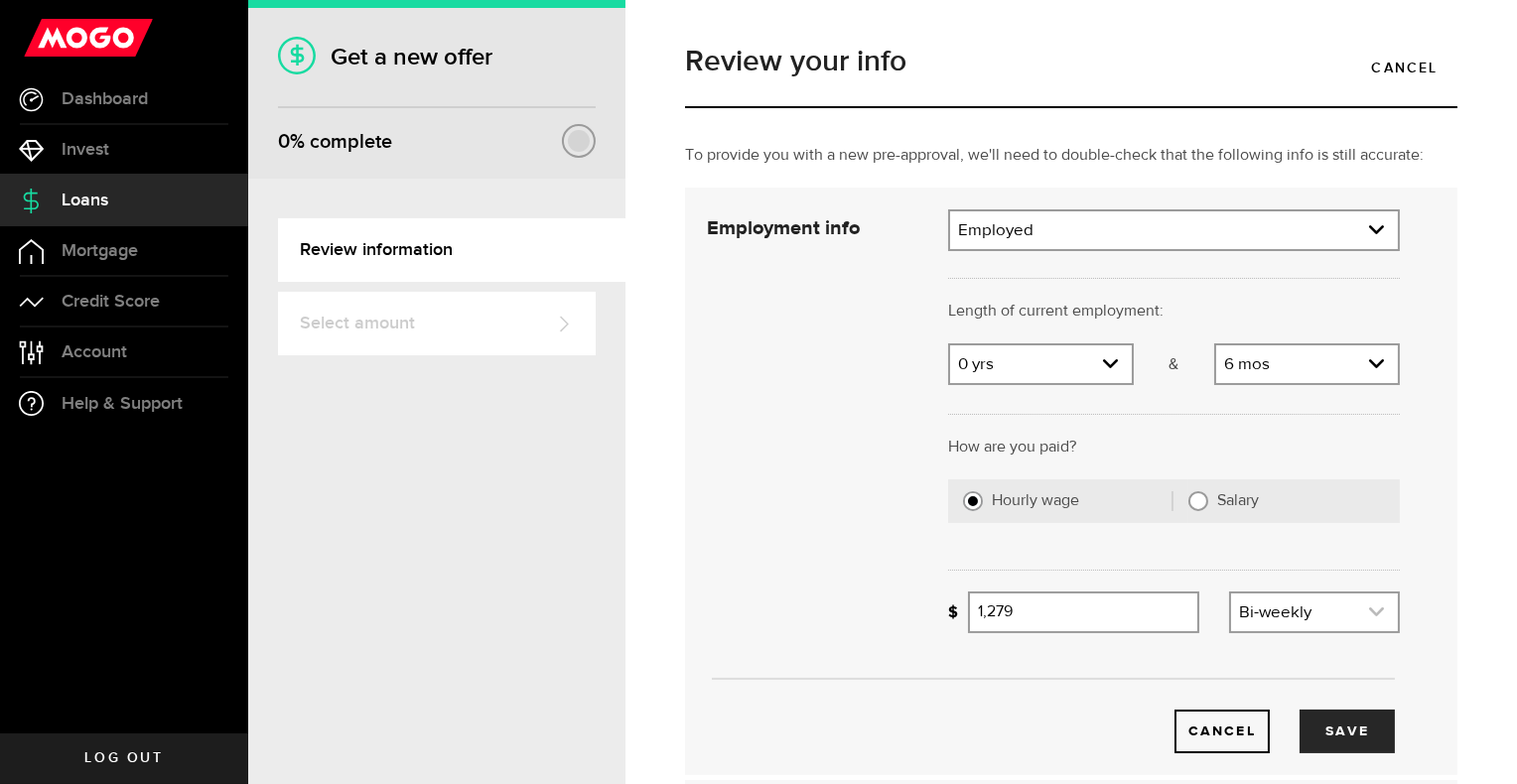 click 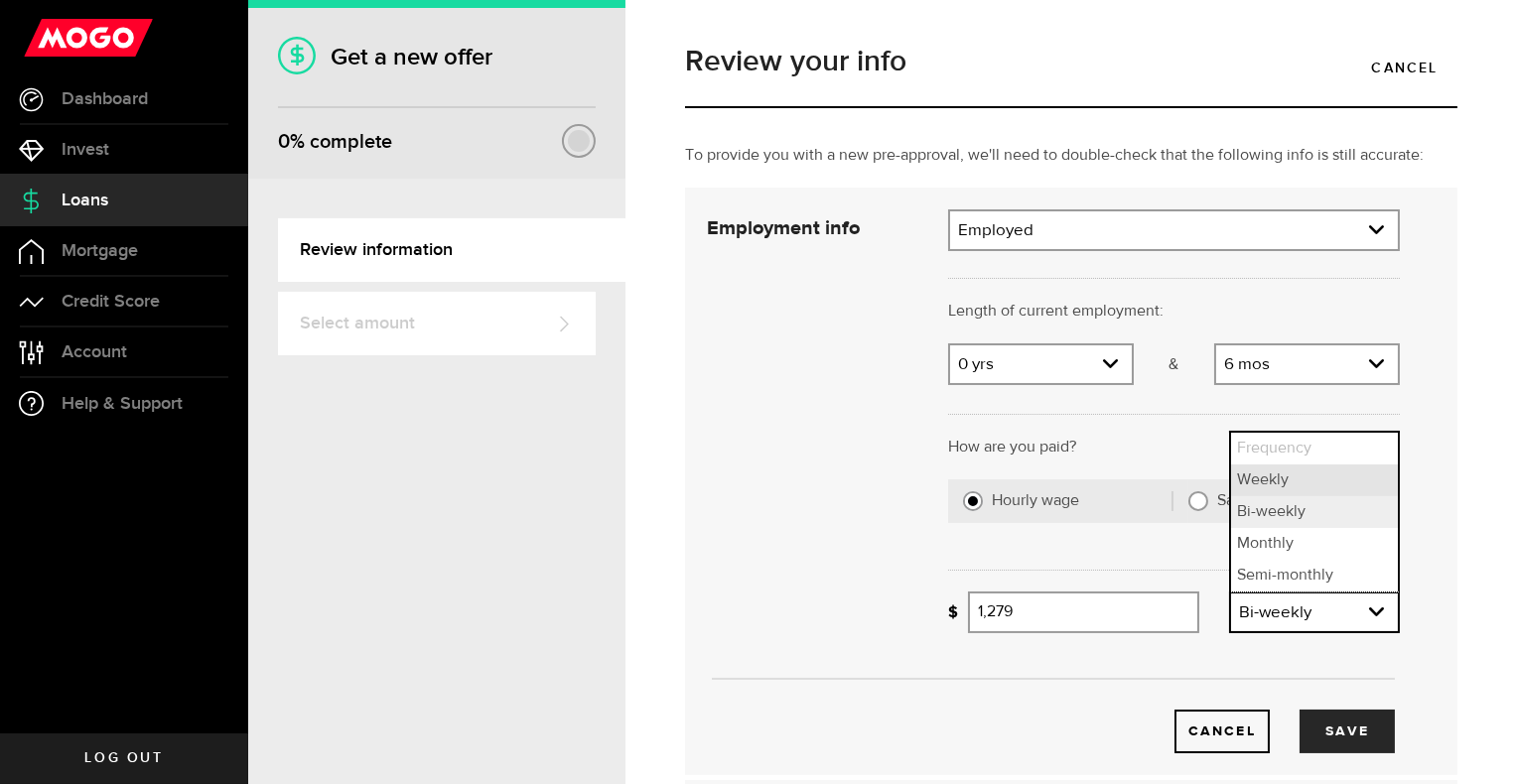 click on "Weekly" at bounding box center [1314, 480] 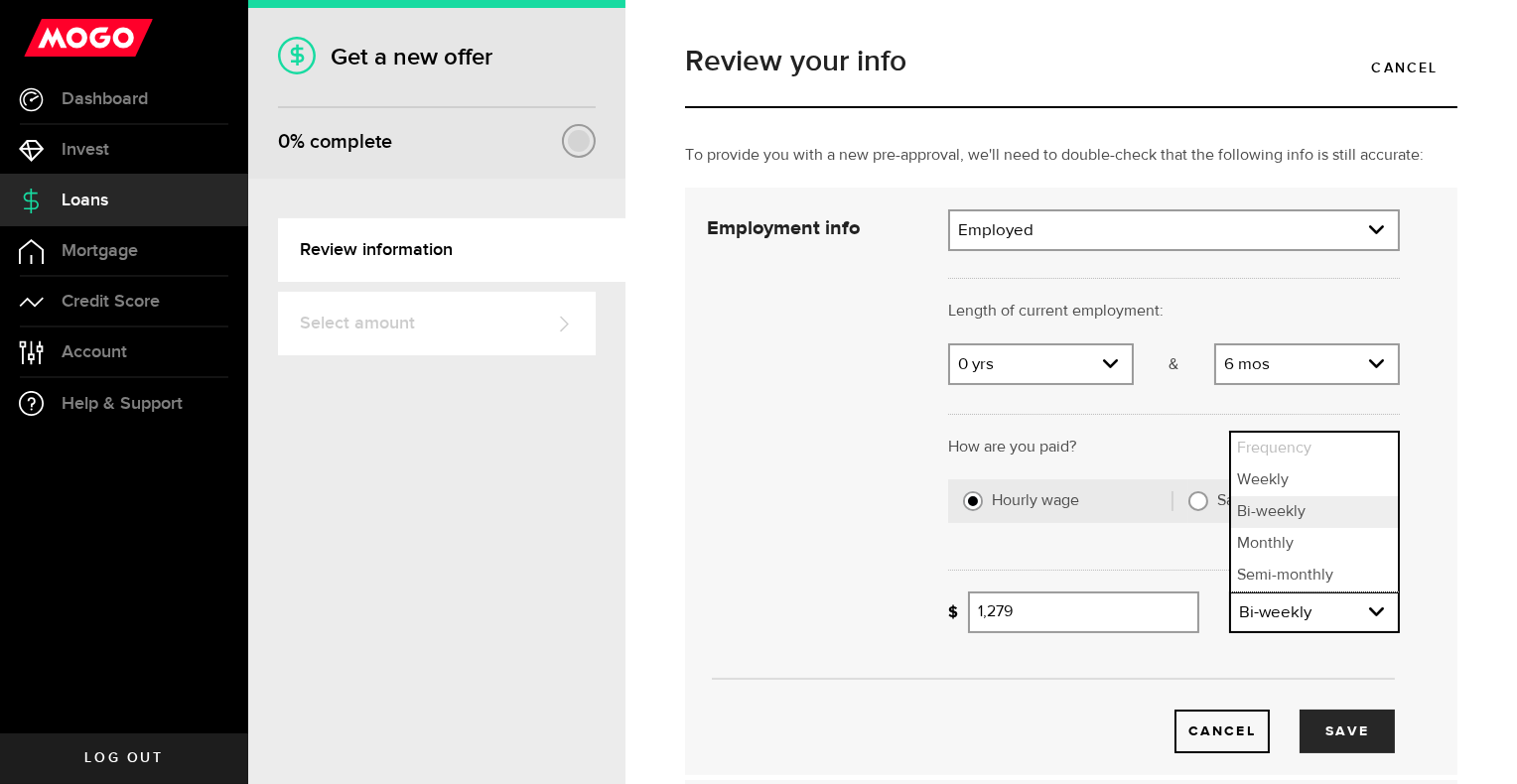 select on "weekly" 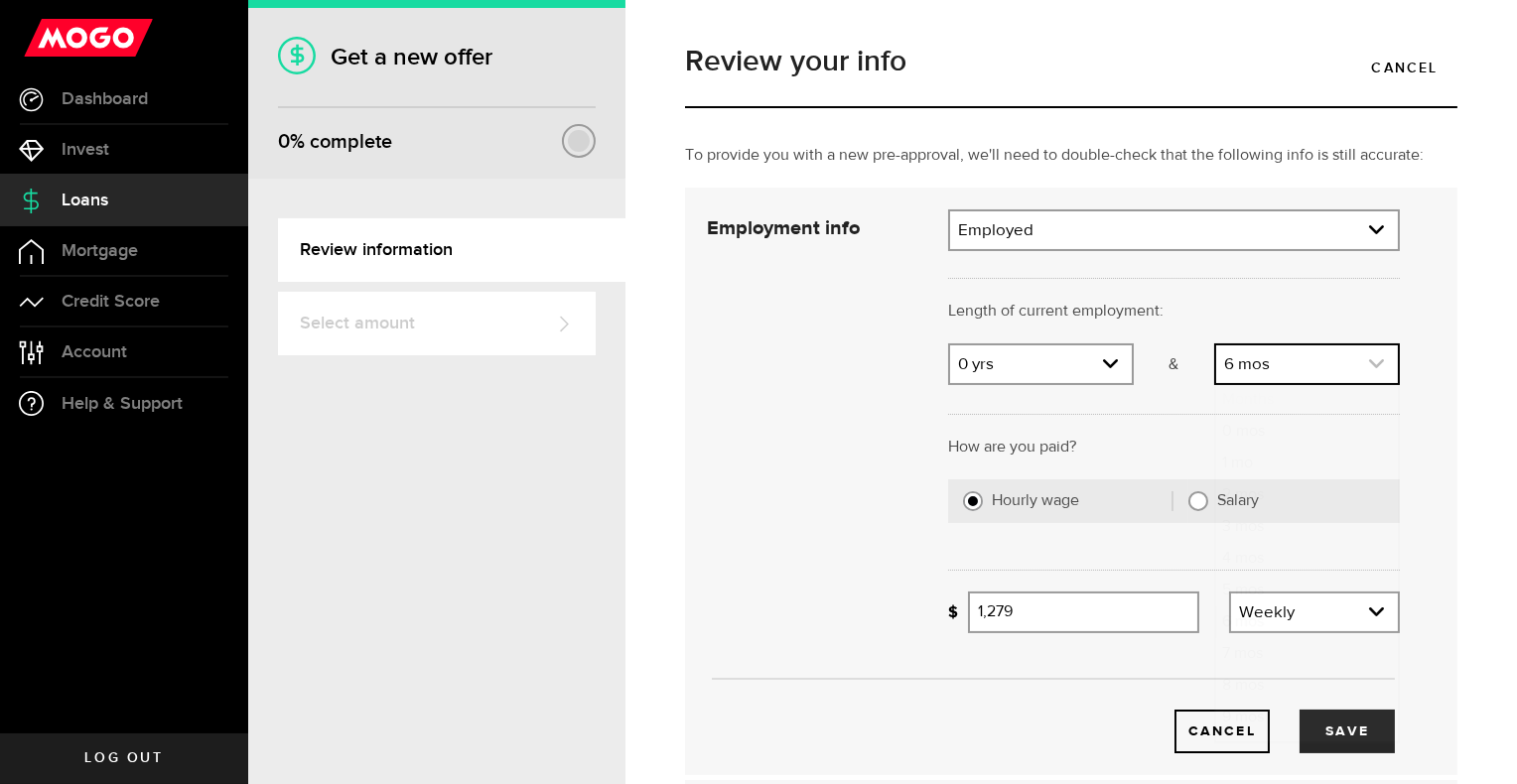 click at bounding box center (1307, 364) 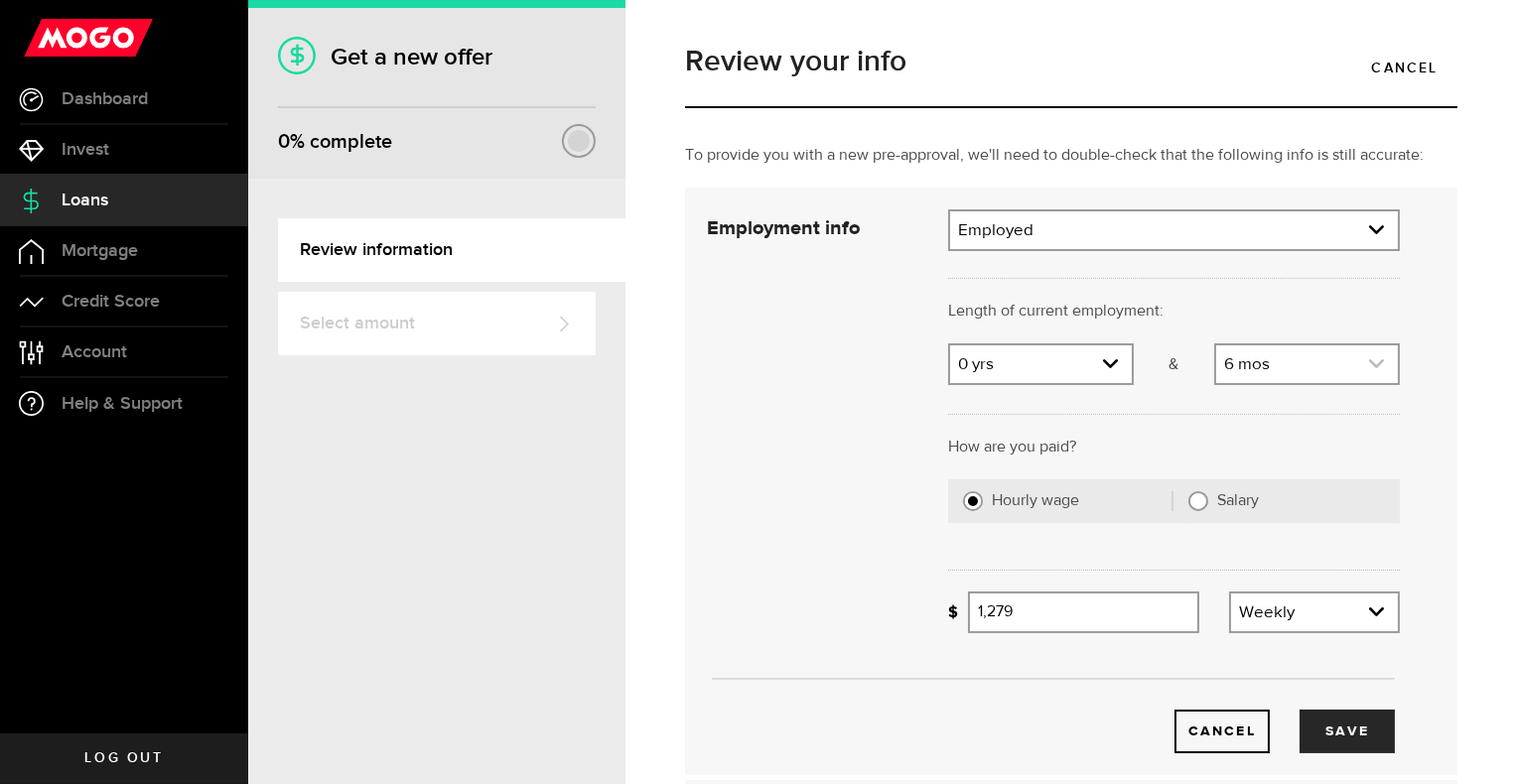click at bounding box center [1307, 364] 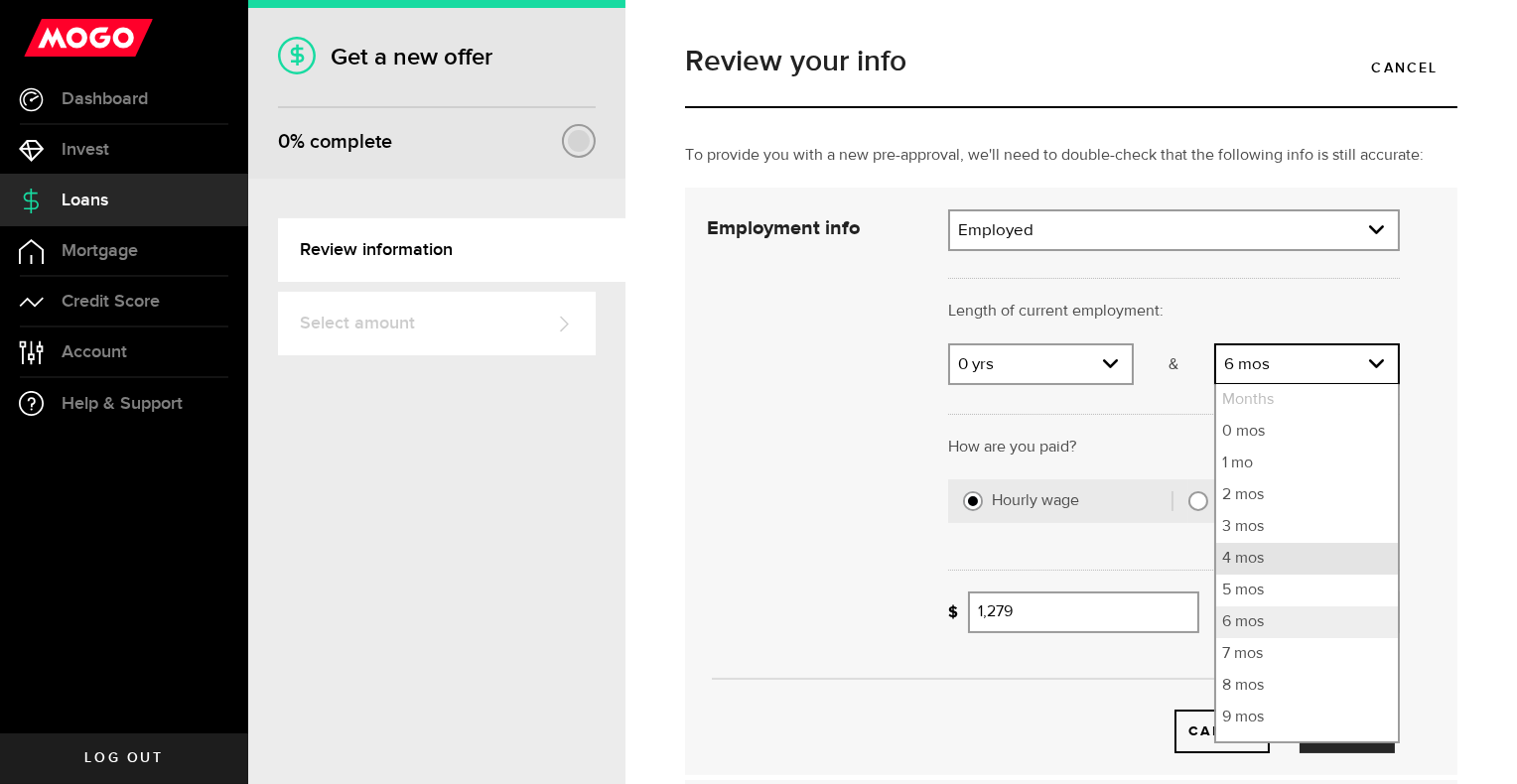 click on "4 mos" at bounding box center (1307, 559) 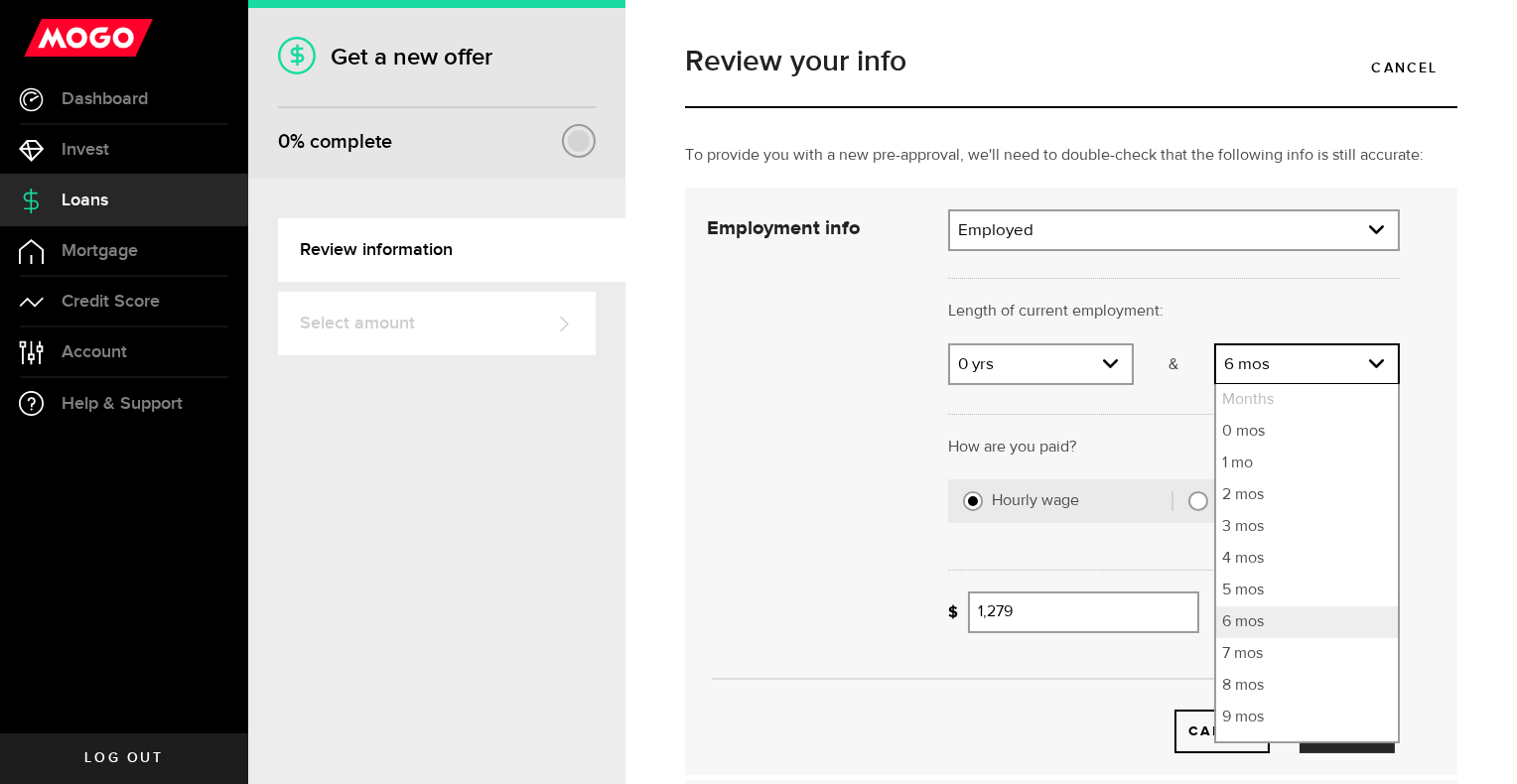 select on "4" 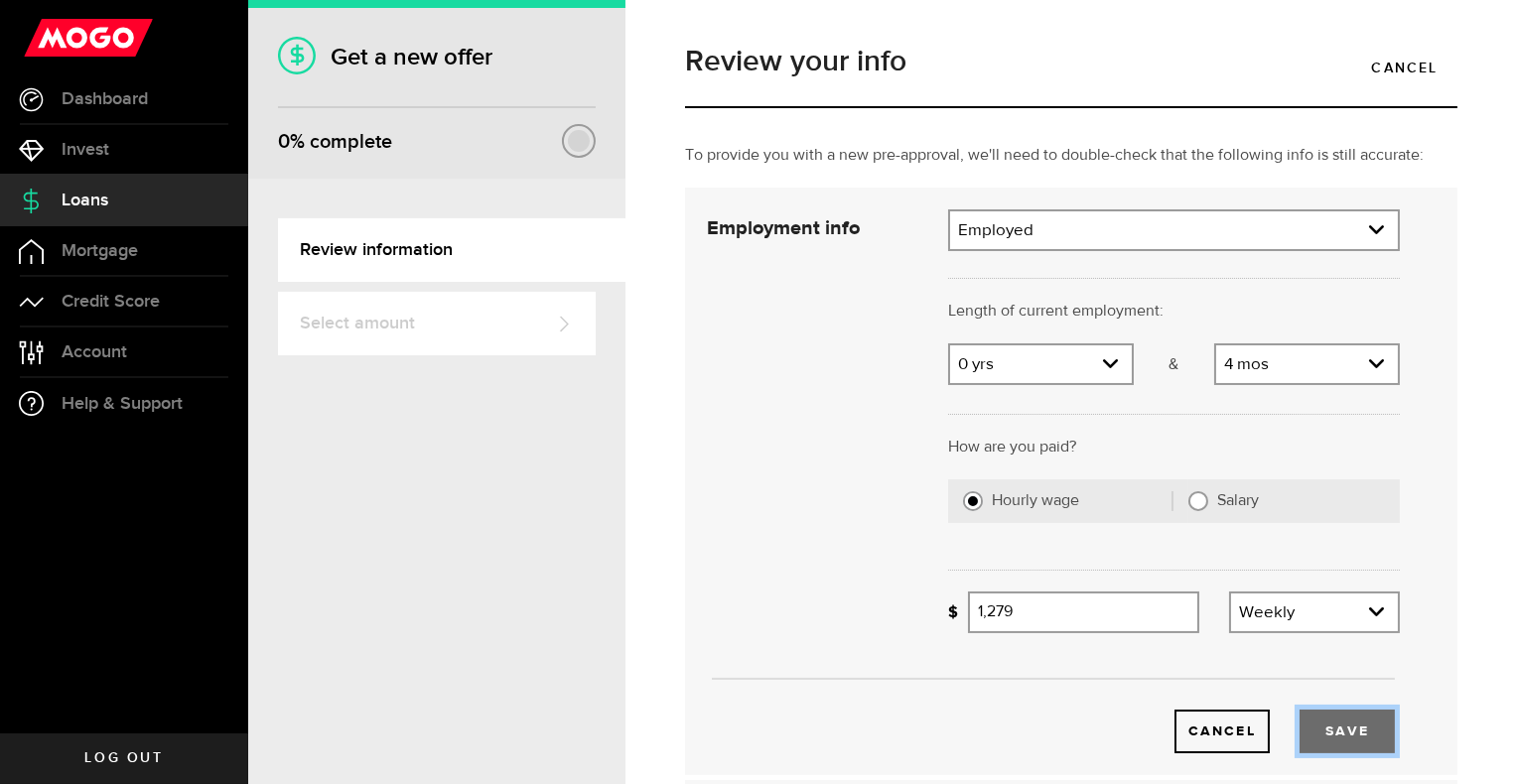 click on "Save" at bounding box center (1347, 731) 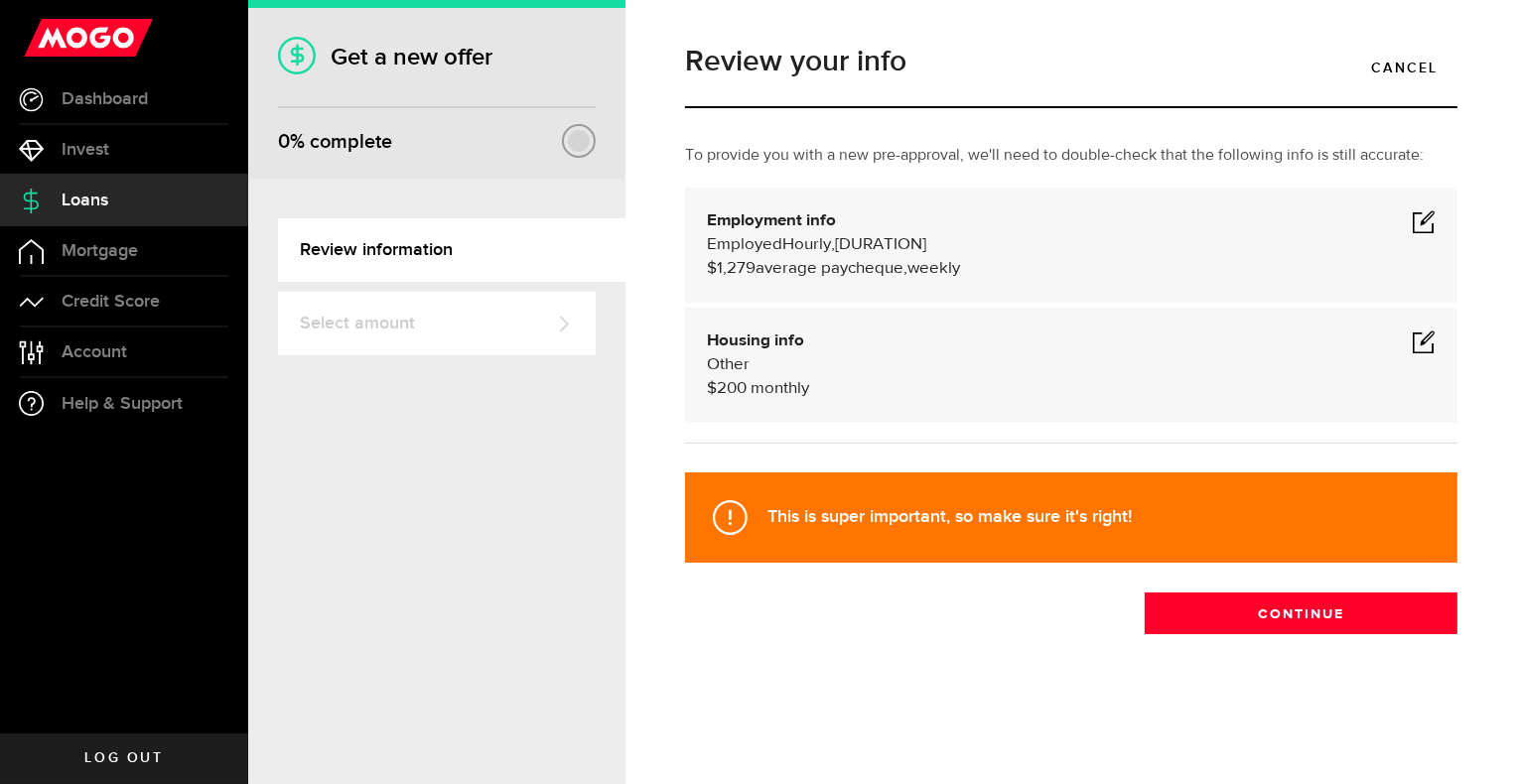 click on "Housing info Other $ 200   monthly" at bounding box center (1071, 365) 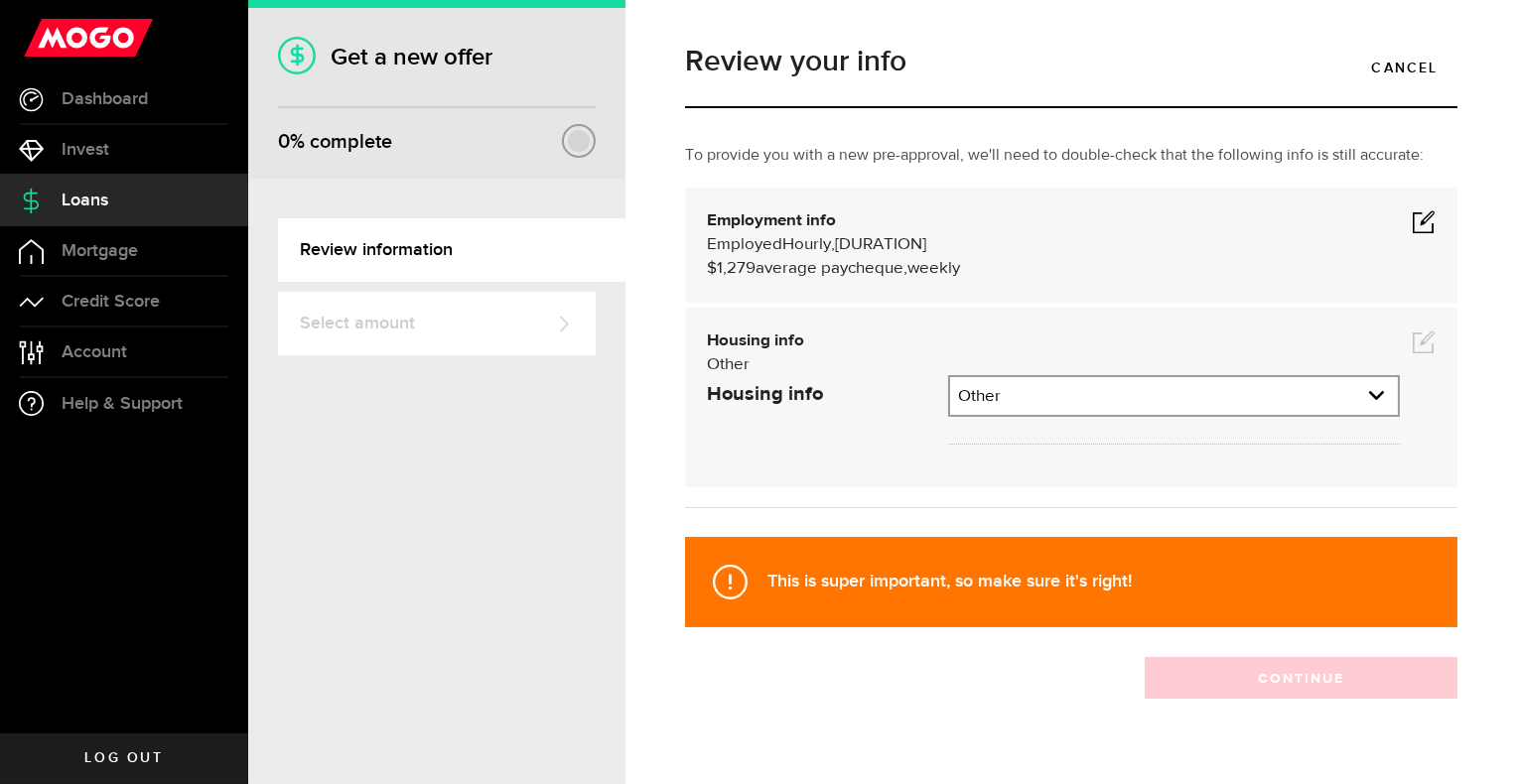 click at bounding box center (1424, 341) 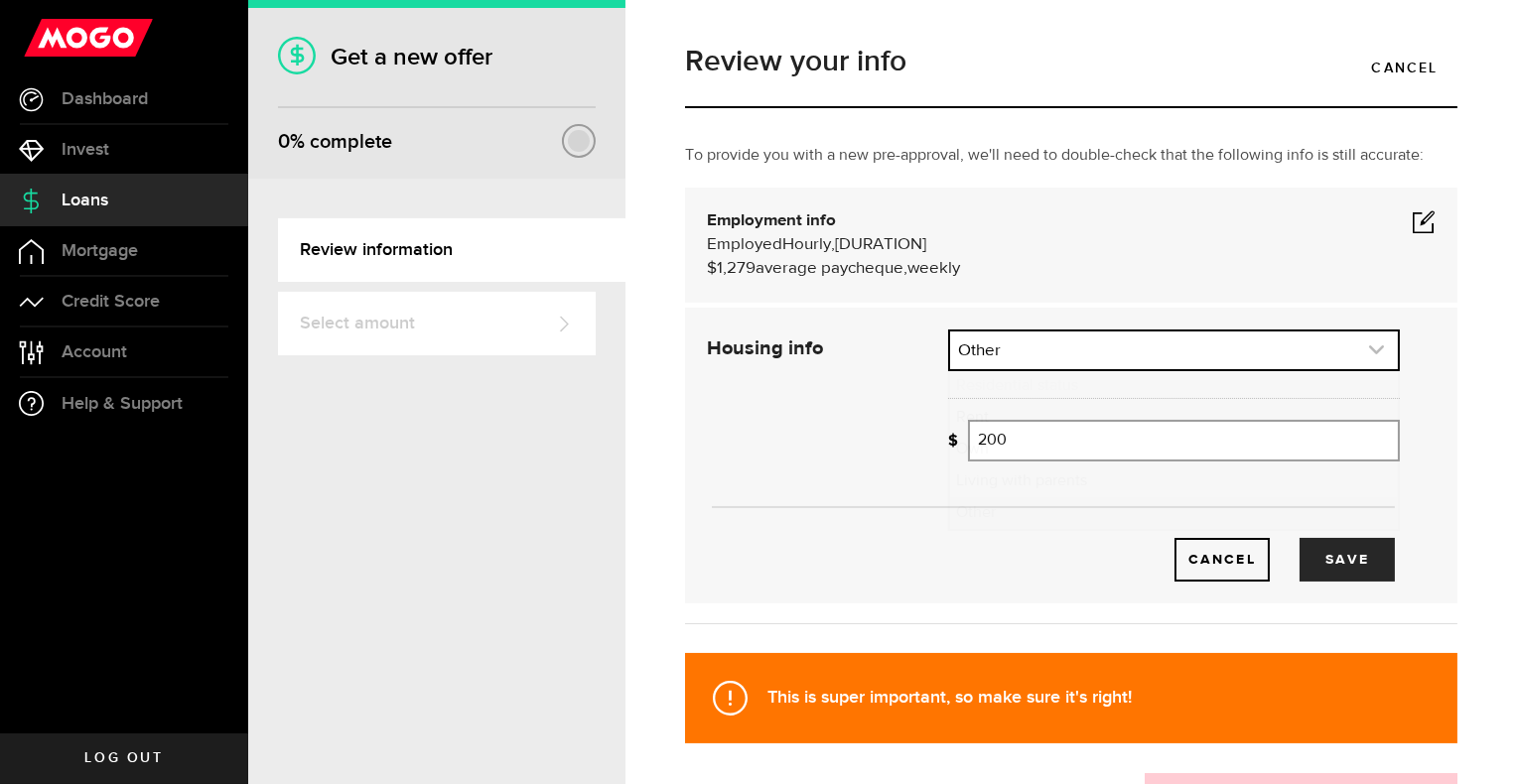 click 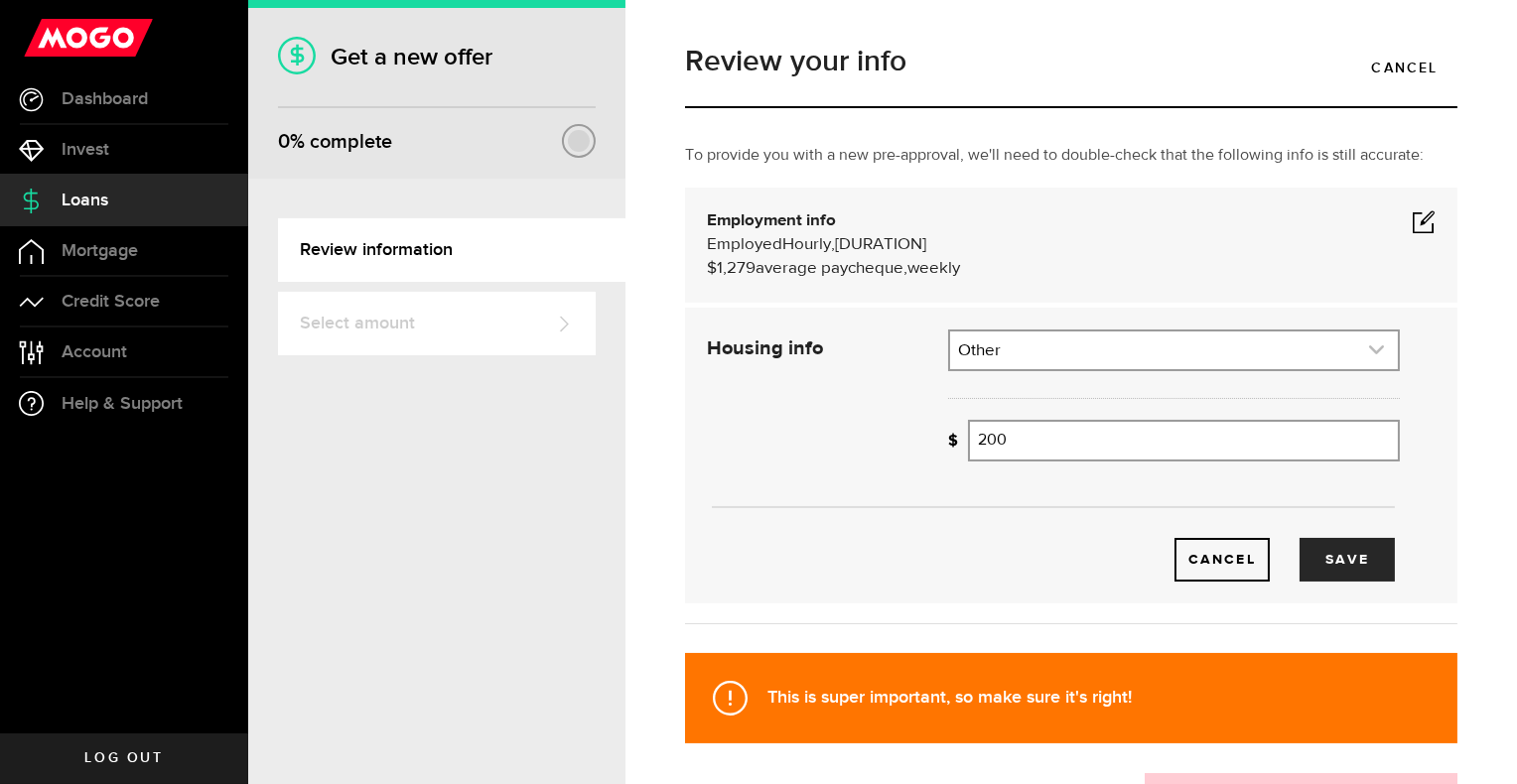 click 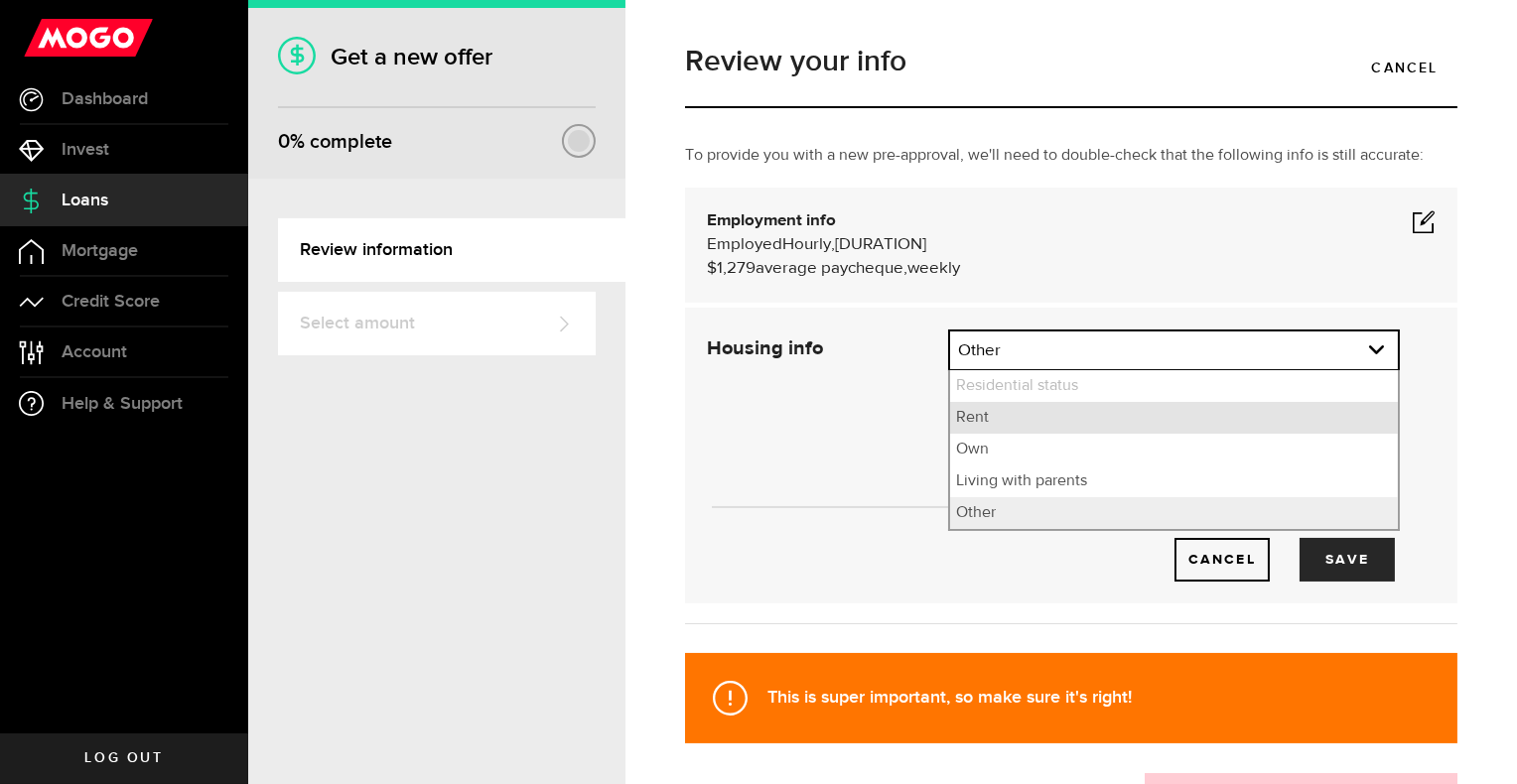 click on "Rent" at bounding box center (1173, 418) 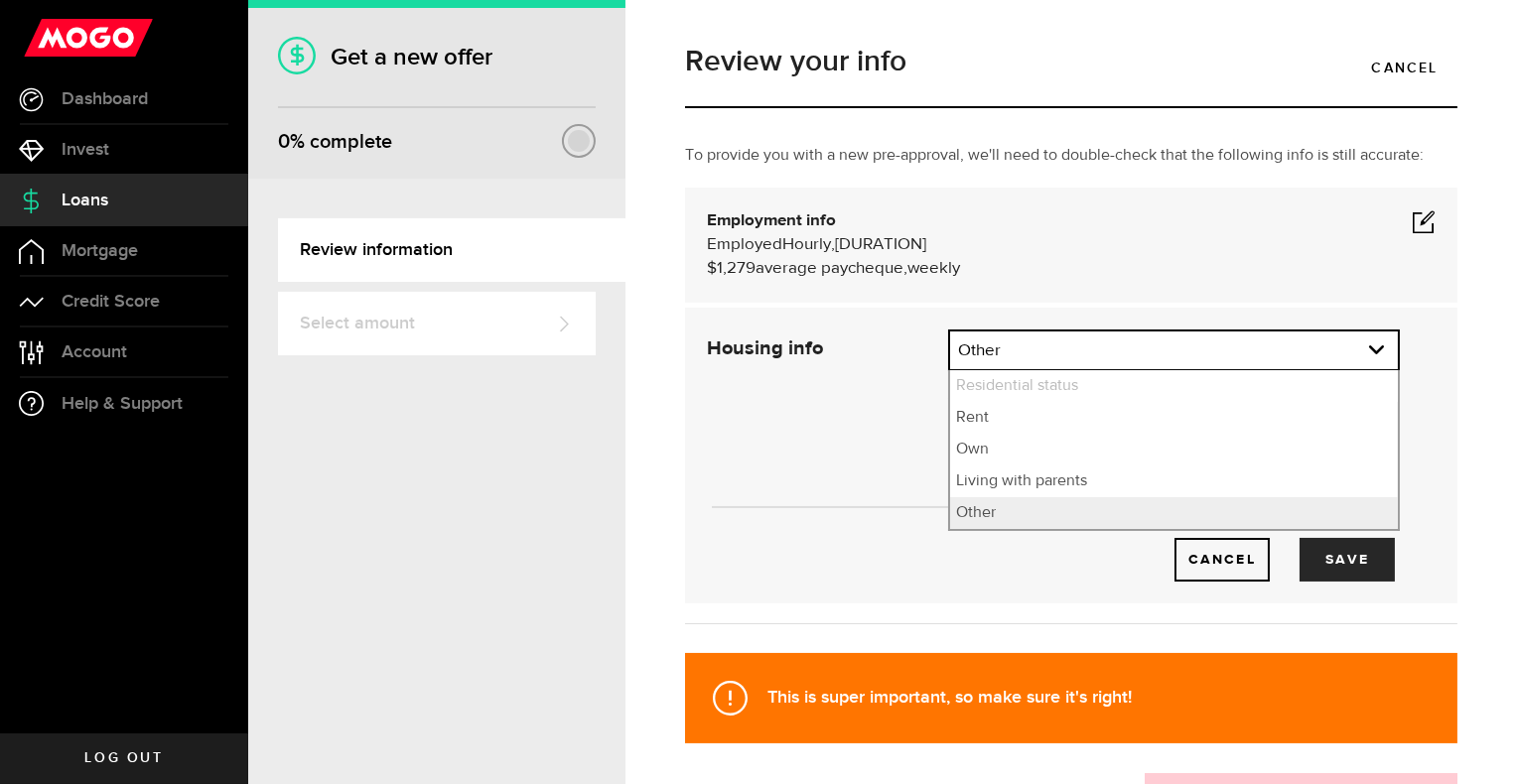 select on "Rent" 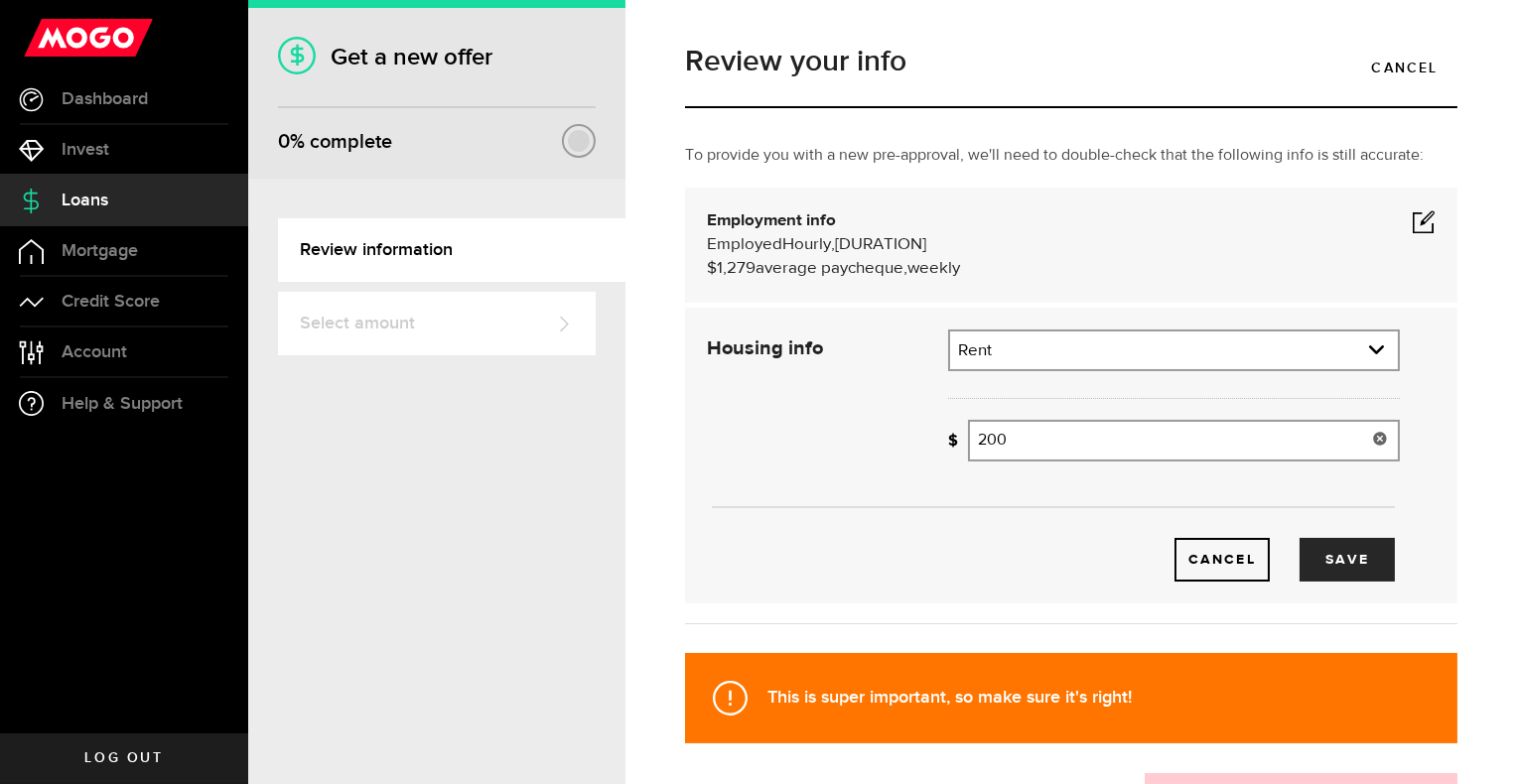 click on "200" at bounding box center (1183, 441) 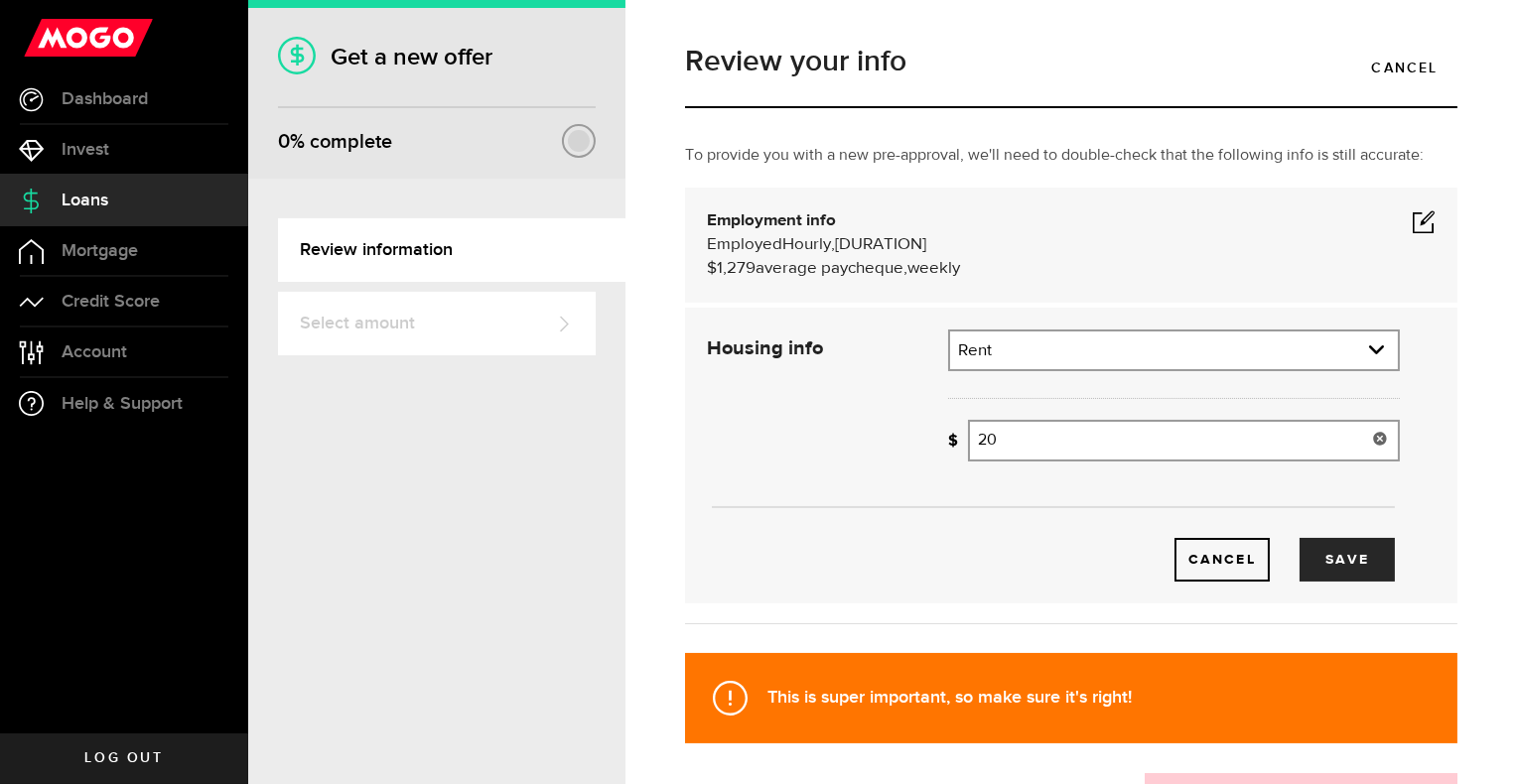 type on "2" 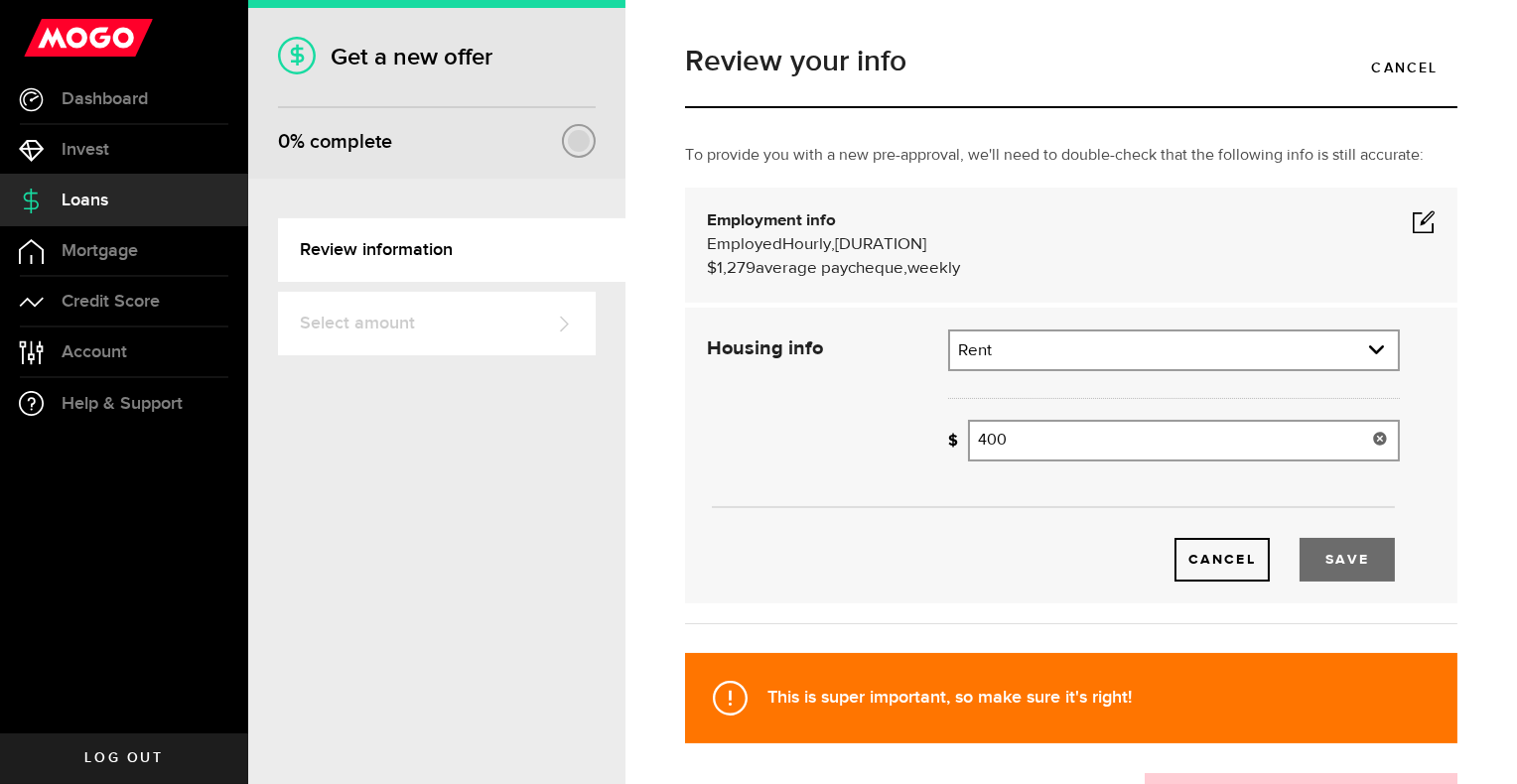 type on "400" 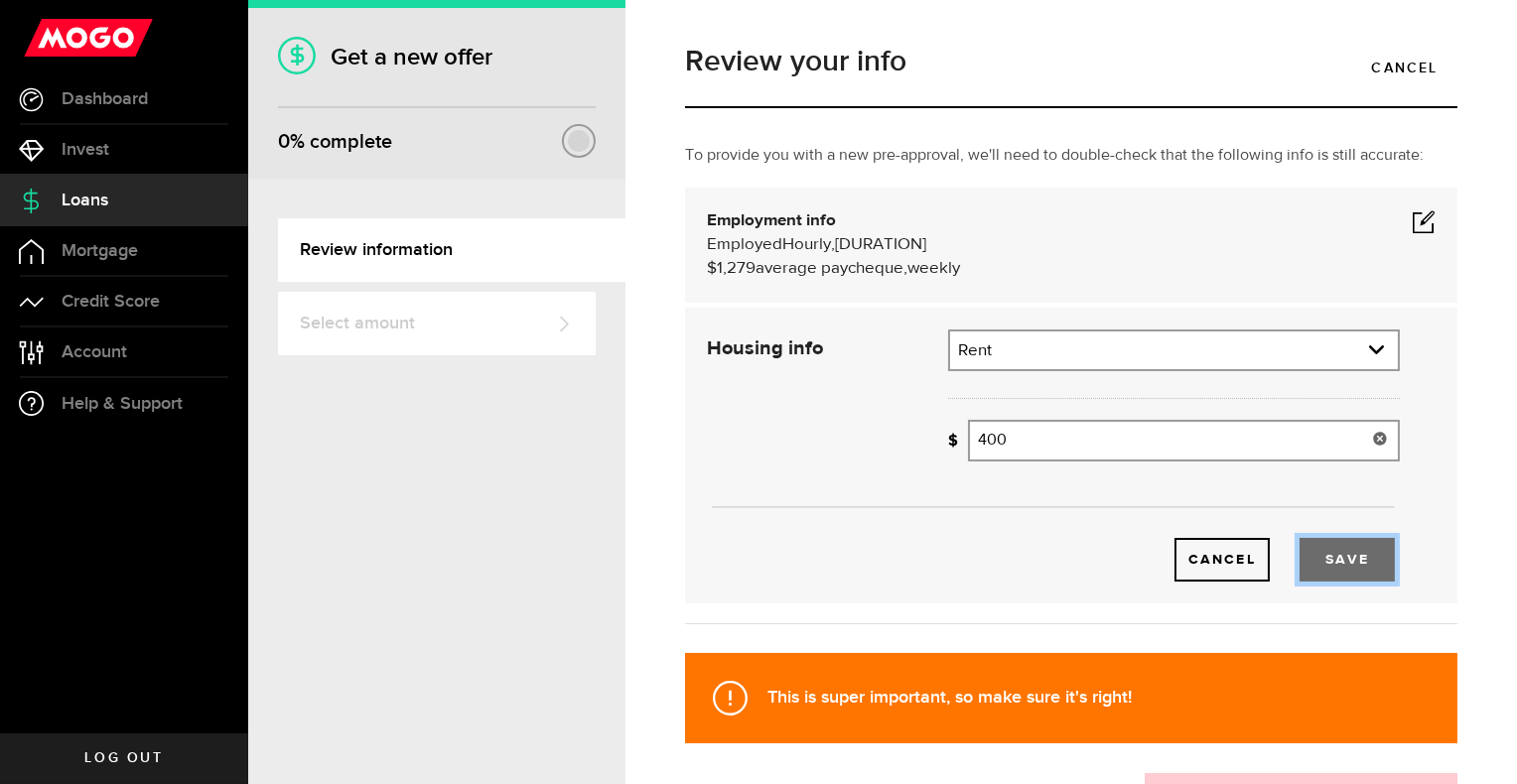 click on "Save" at bounding box center (1347, 560) 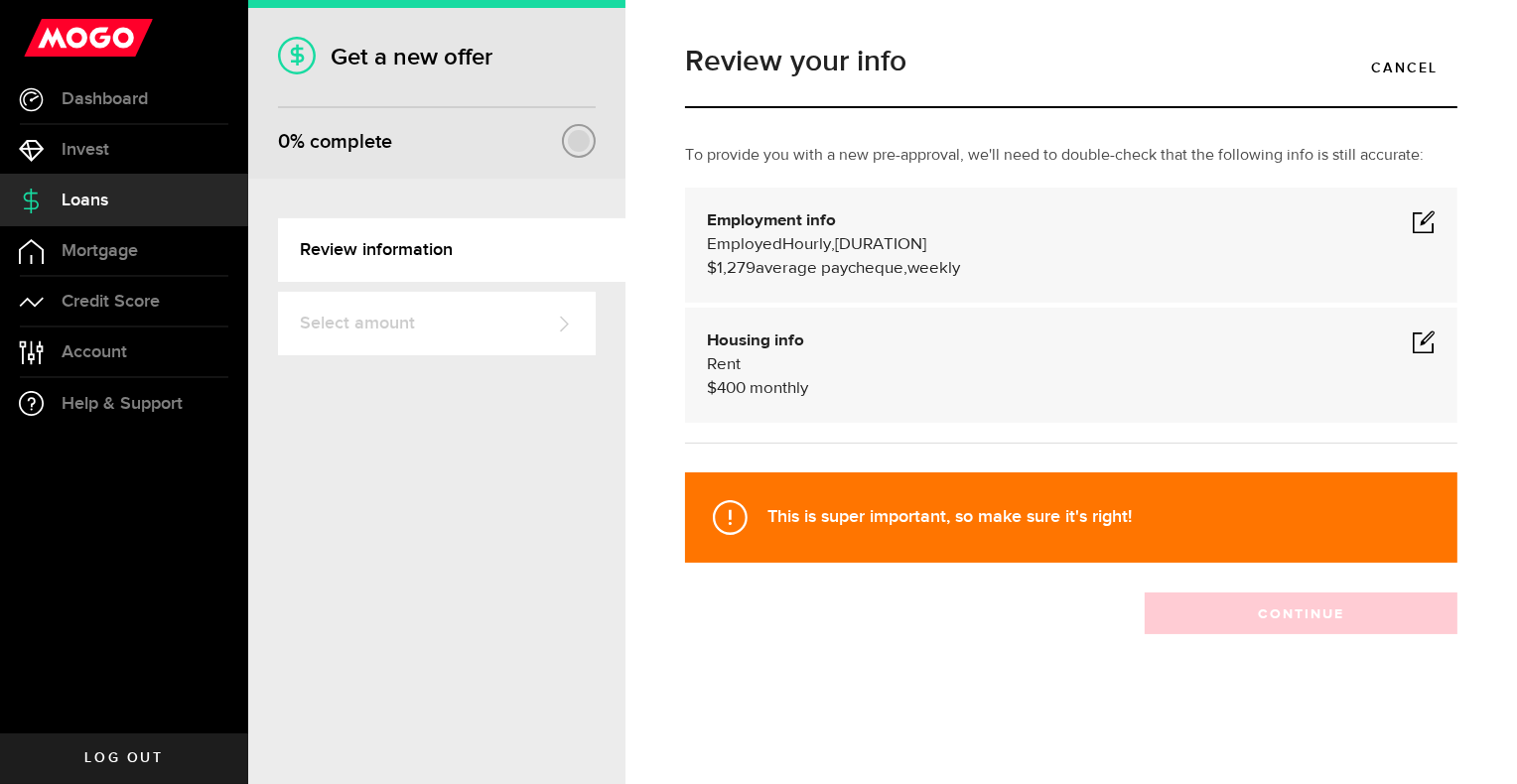 click on "Review your info Cancel To provide you with a new pre-approval, we'll need to double-check that the following info is still accurate: Employment info Employed Hourly , 4 months (on maternity leave) undefined annually $1,279 average paycheque, weekly Self-Employed , 4 months undefined annually Employed $1,279 average paycheque, weekly Employed Employment info Employment type What's your employment situation like? Employed Employment type Employed Self-Employed Pension Maternity Leave Disability Unemployed Employment type Employed Self-Employed Pension Maternity Leave Disability Unemployed Length of current employment: Length of self-employment: Years Tell us how long you've been employed there! 0 yrs Years 0 yrs 1 yr 2 yrs 3 yrs 4 yrs 5 yrs 6 yrs 7 yrs 8 yrs 9 yrs 10+ yrs Years 0 yrs 1 yr 2 yrs 3 yrs 4 yrs 5 yrs 6 yrs 7 yrs 8 yrs 9 yrs 10+ yrs & Months Tell us how long you've been employed there! 4 mos Months 0 mos 1 mo 2 mos 3 mos 4 mos 5 mos 6 mos 7 mos 8 mos 9 mos 10 mos 0 mos" at bounding box center (1071, 392) 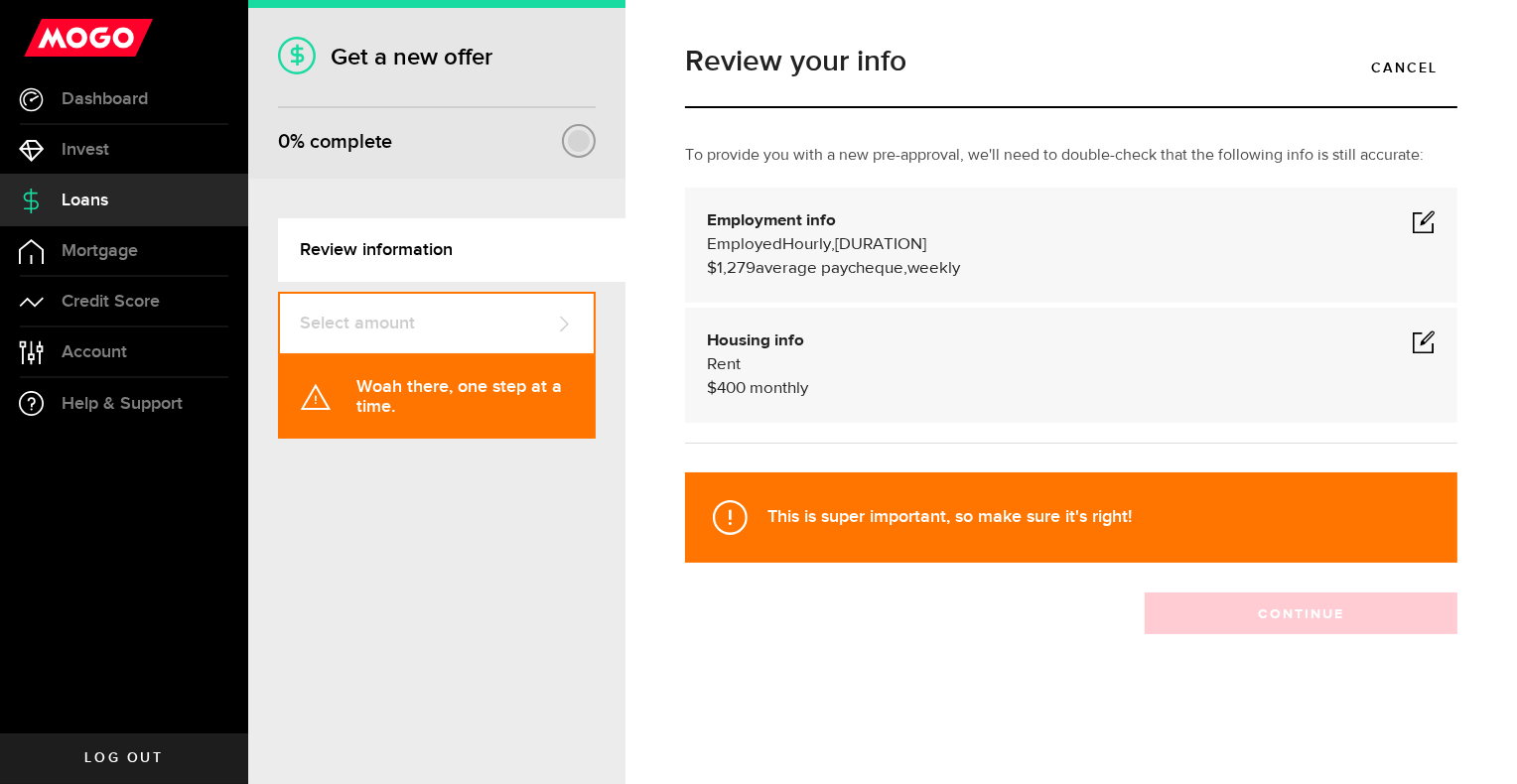 click on "This is super important, so make sure it's right!" at bounding box center (1071, 517) 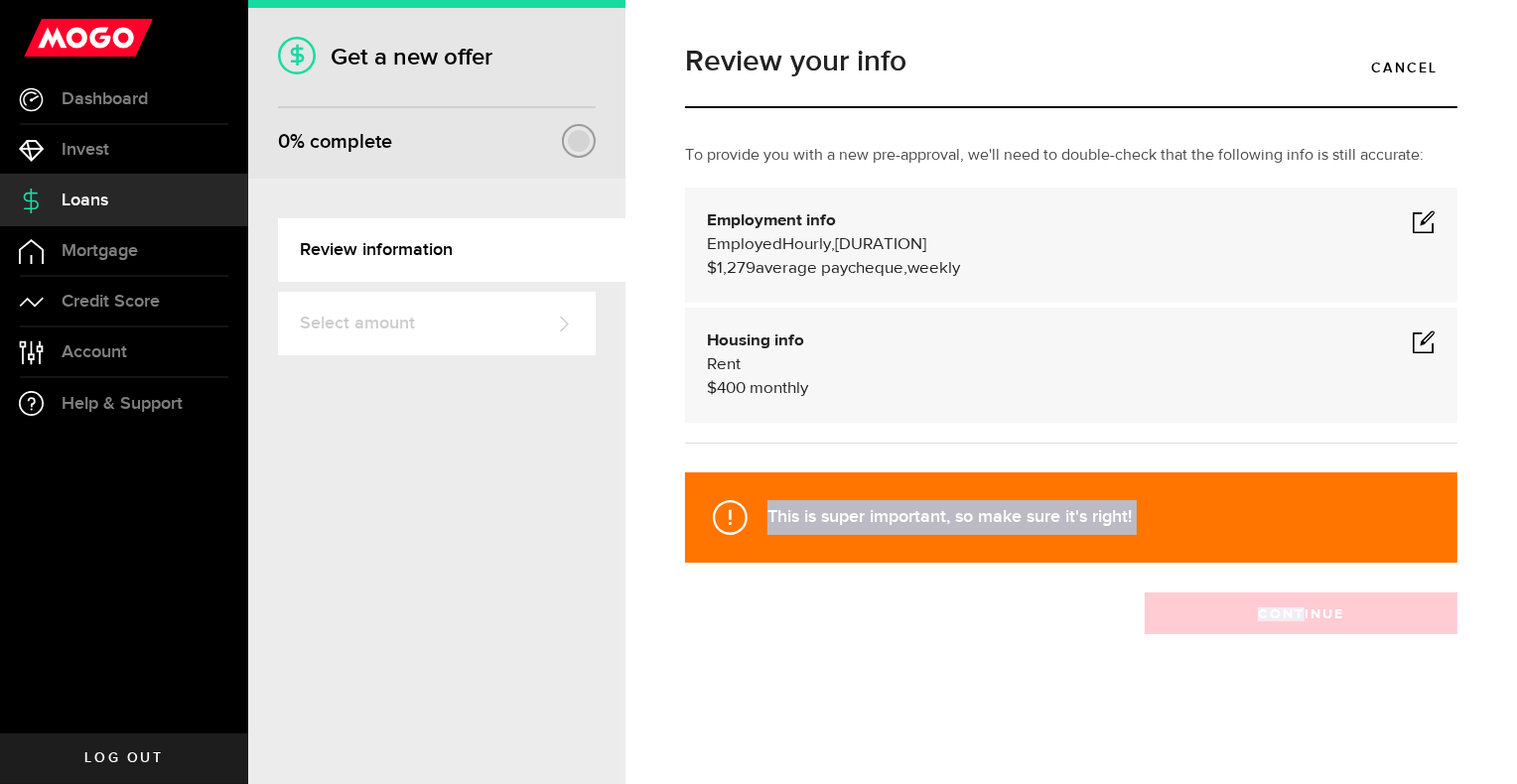 drag, startPoint x: 735, startPoint y: 519, endPoint x: 1353, endPoint y: 641, distance: 629.927 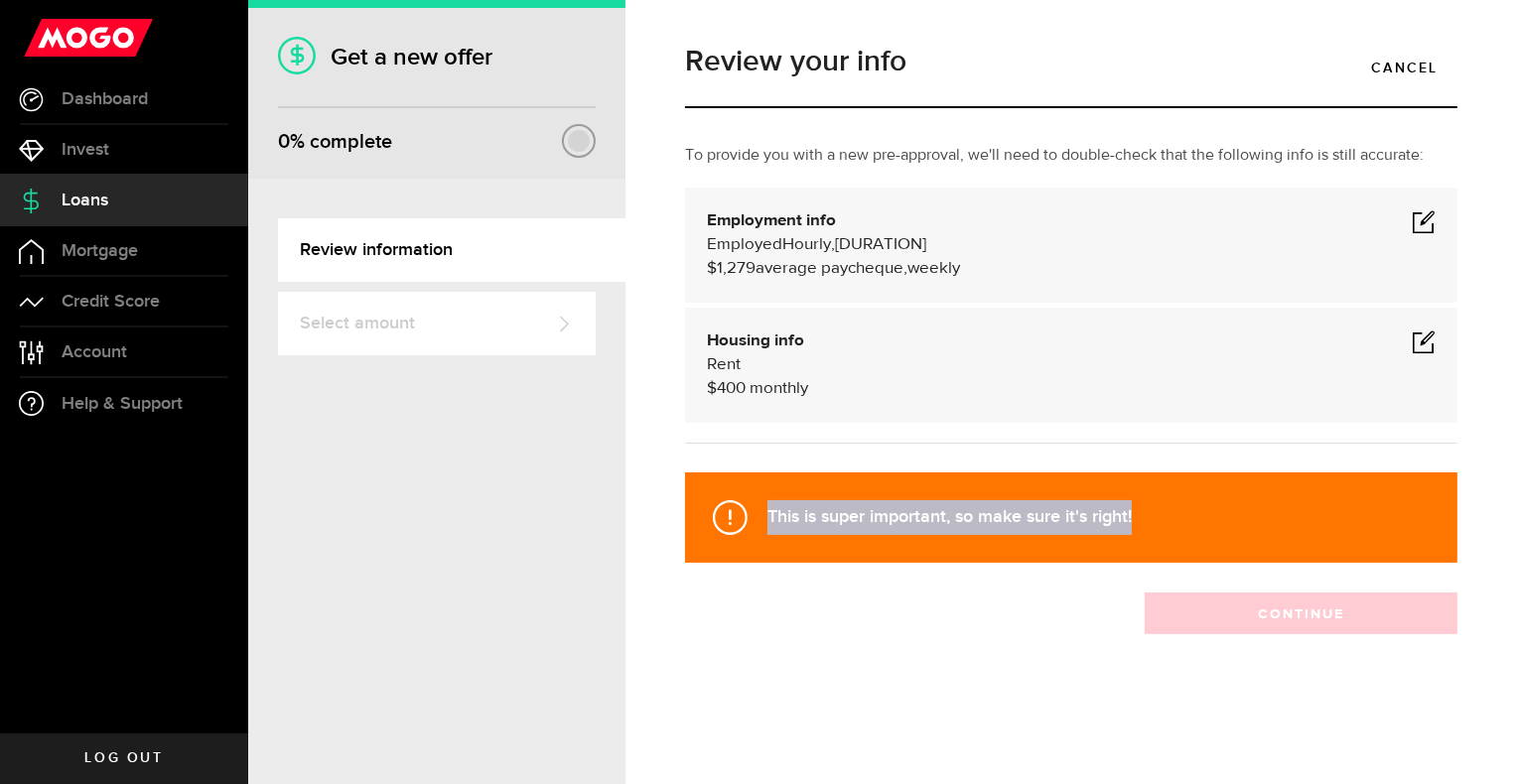 click on "This is super important, so make sure it's right!" at bounding box center (1071, 517) 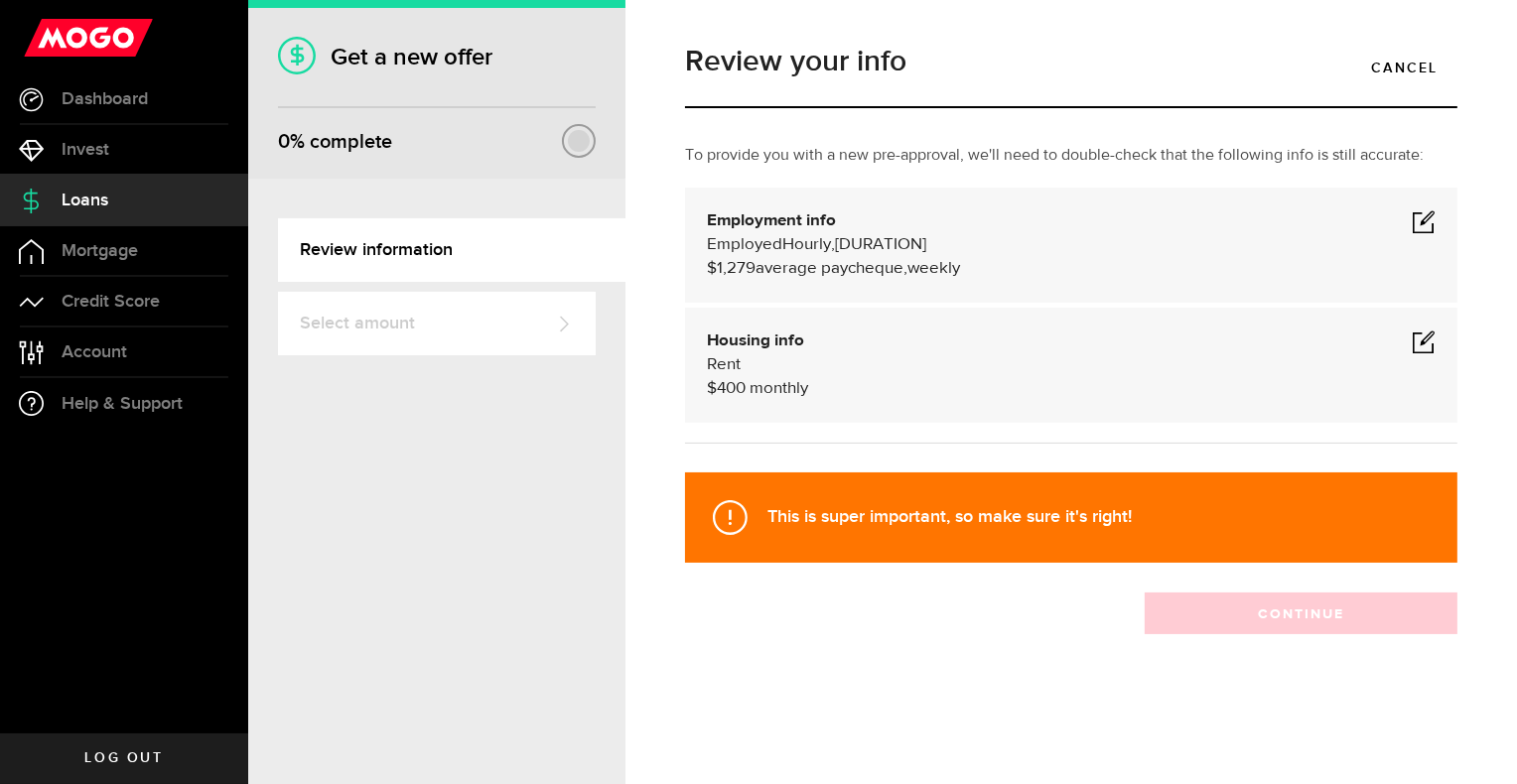 click on "This is super important, so make sure it's right!" at bounding box center (1071, 517) 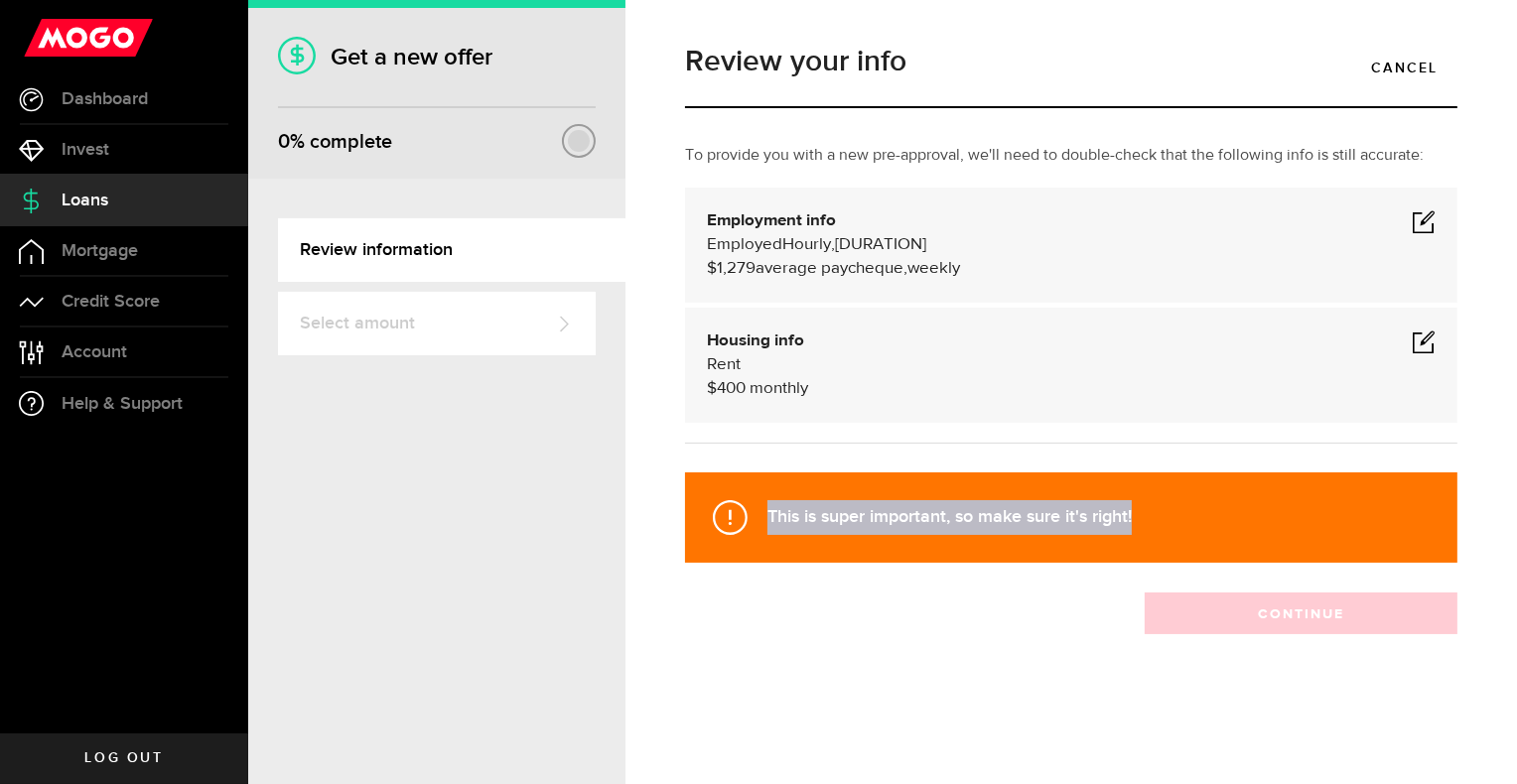 drag, startPoint x: 1347, startPoint y: 590, endPoint x: 1246, endPoint y: 578, distance: 101.710373 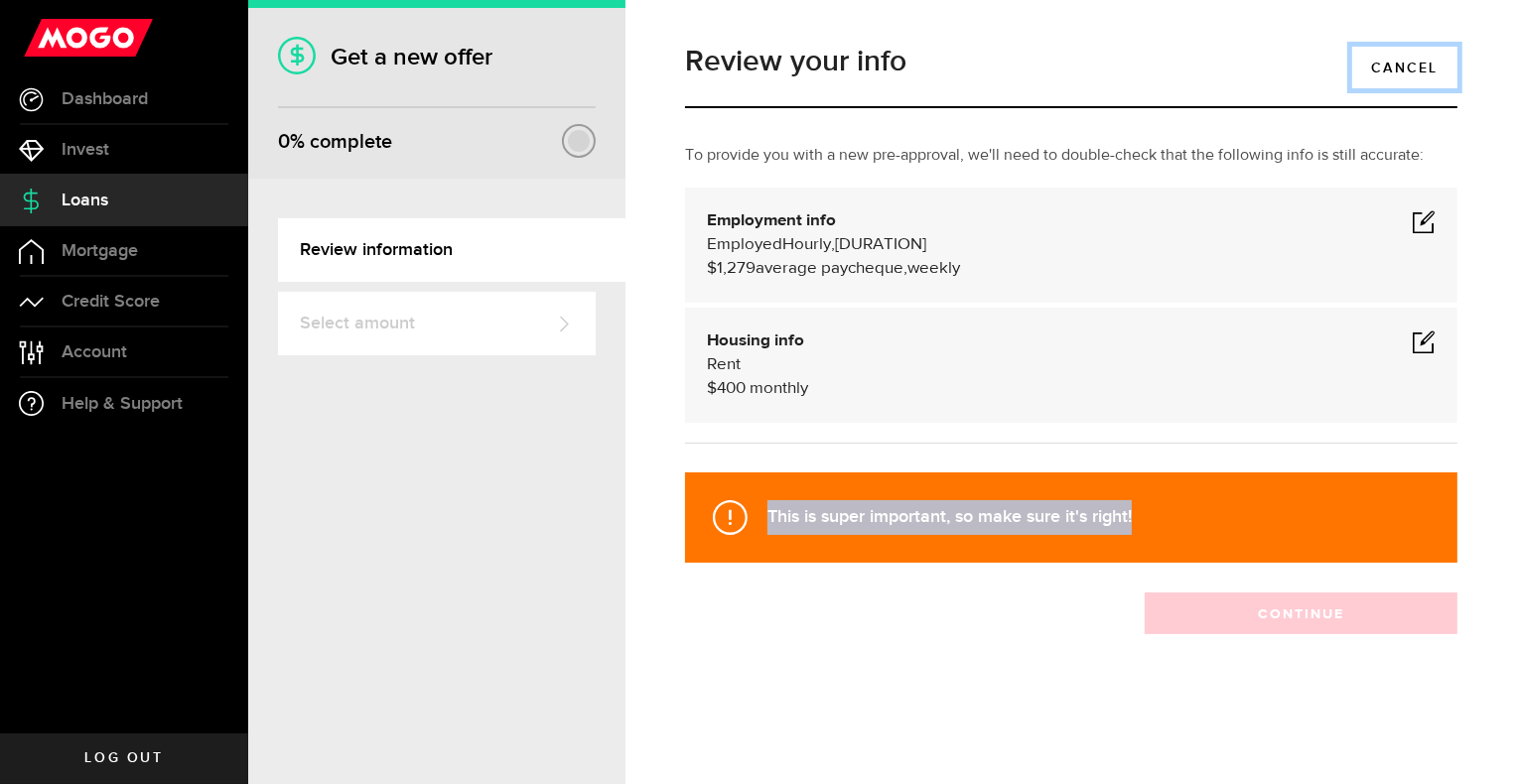 click on "Cancel" at bounding box center (1405, 67) 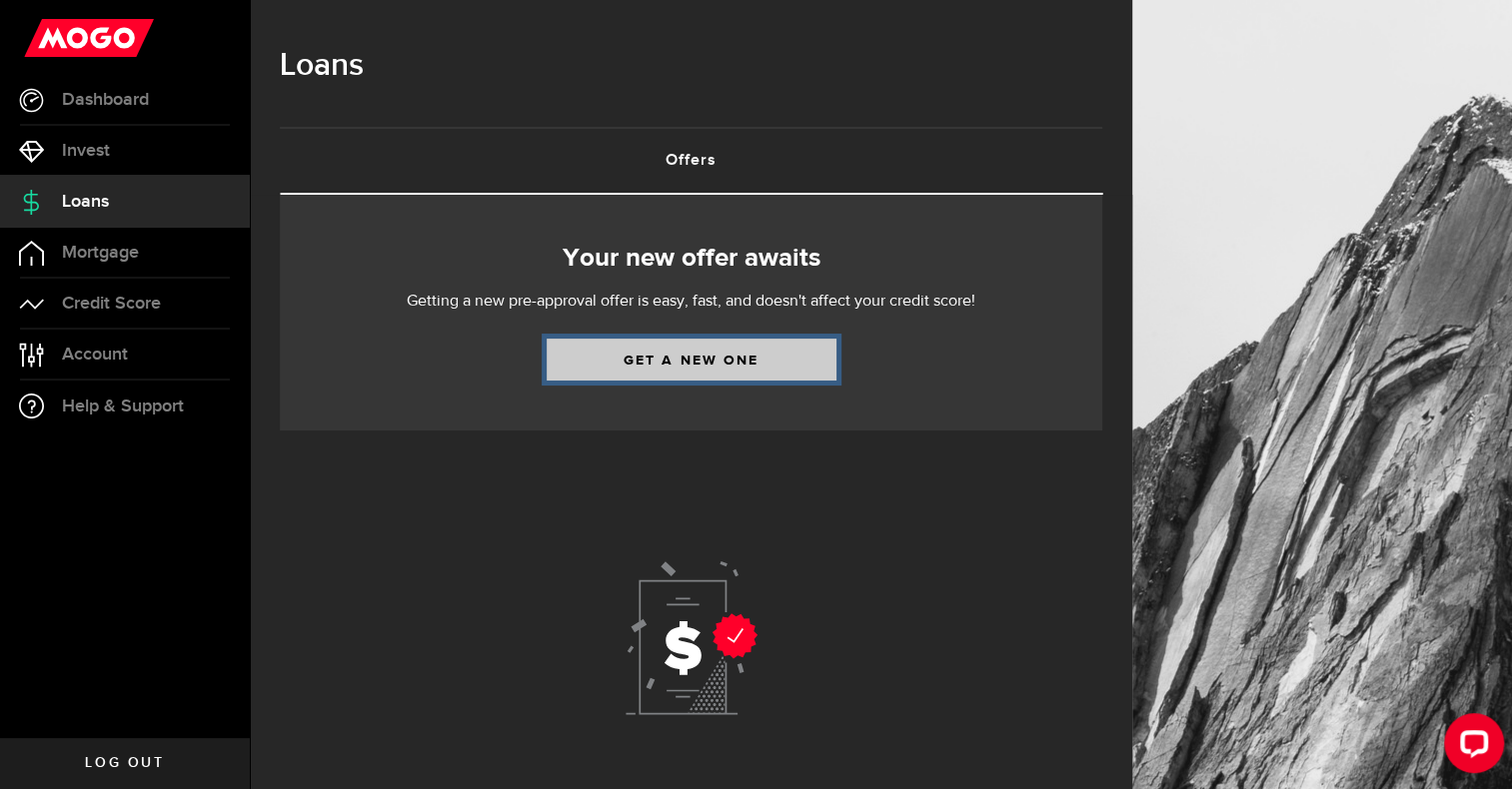click on "Get a new one" at bounding box center [692, 360] 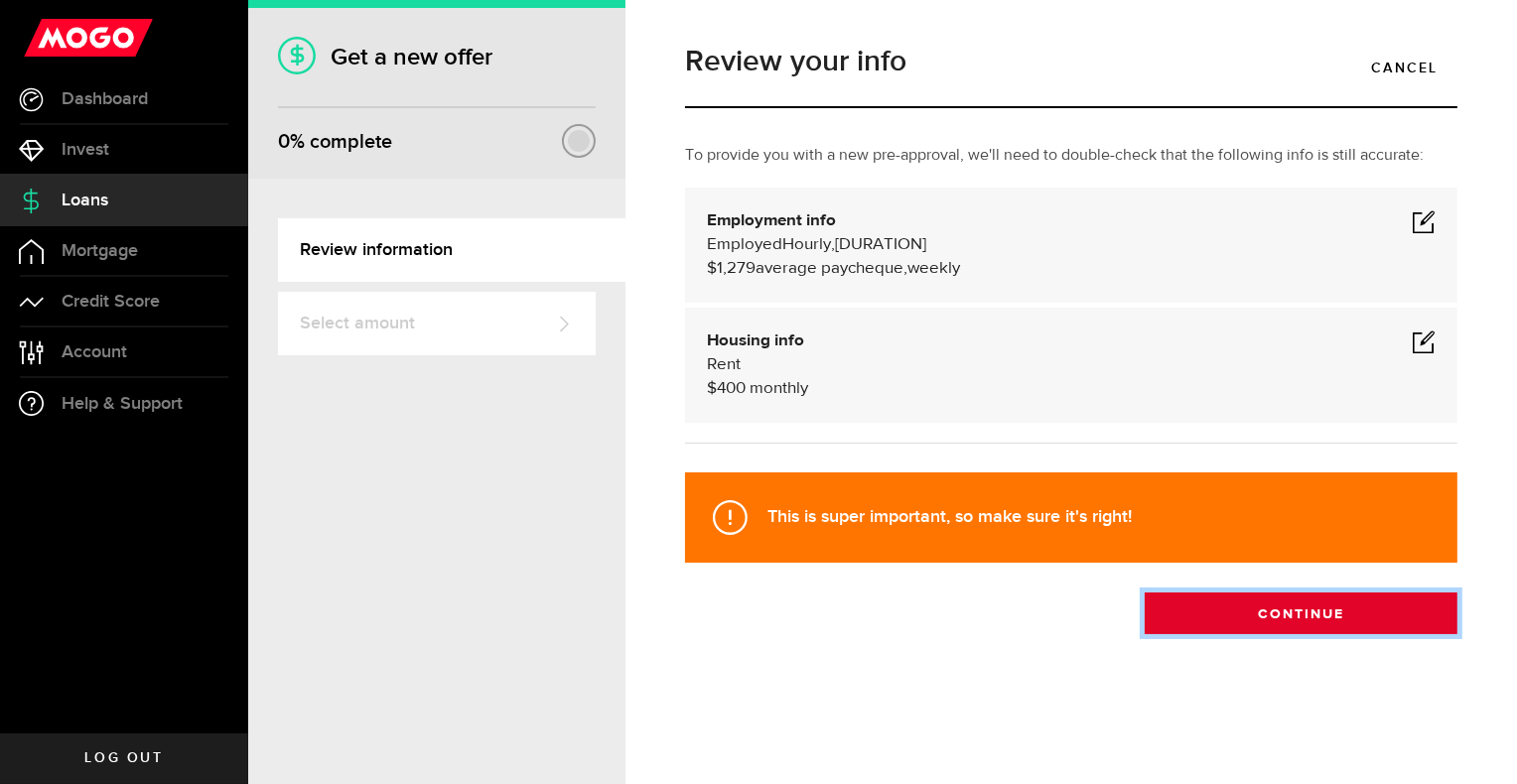 click on "Continue" at bounding box center [1301, 613] 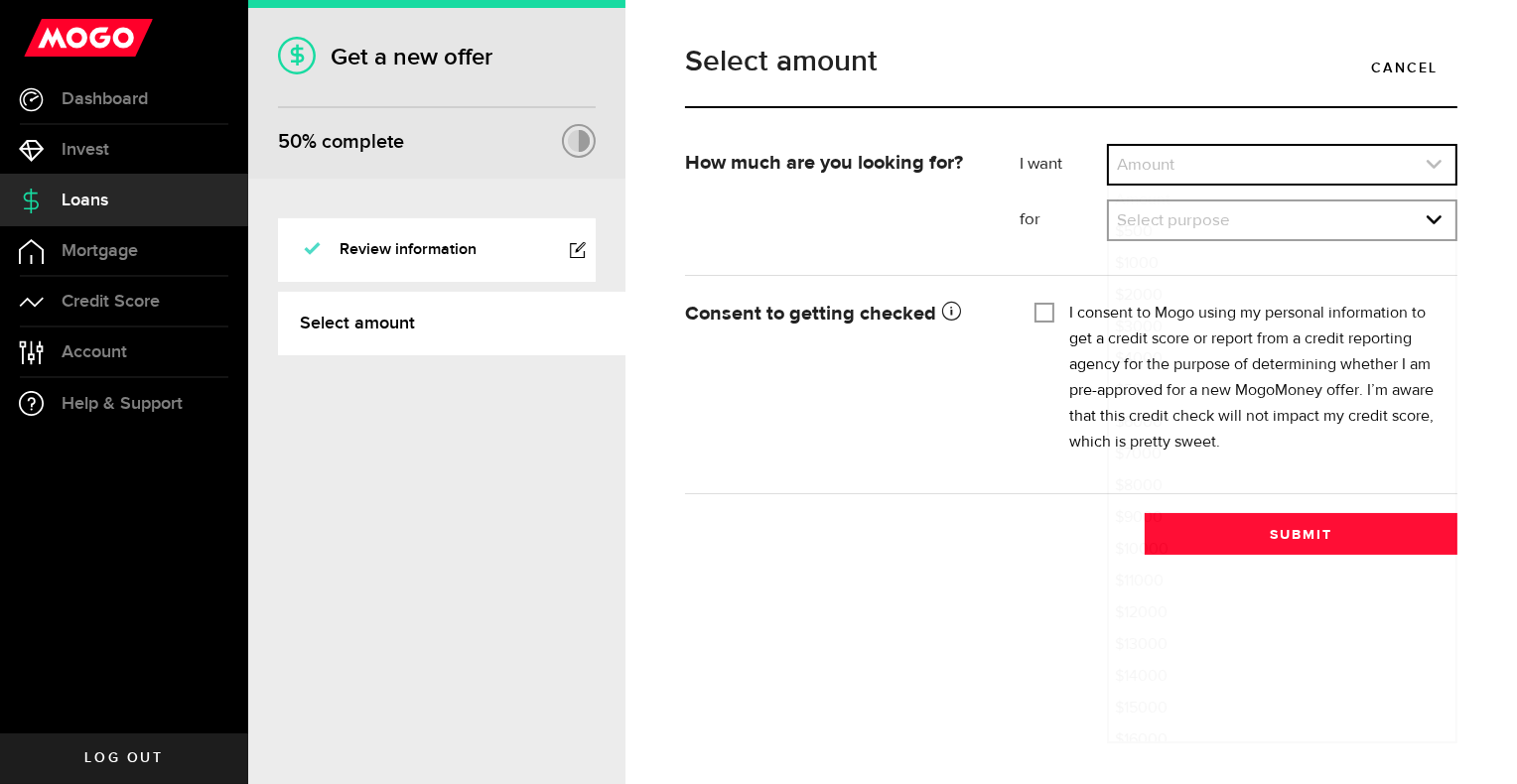 click at bounding box center [1282, 165] 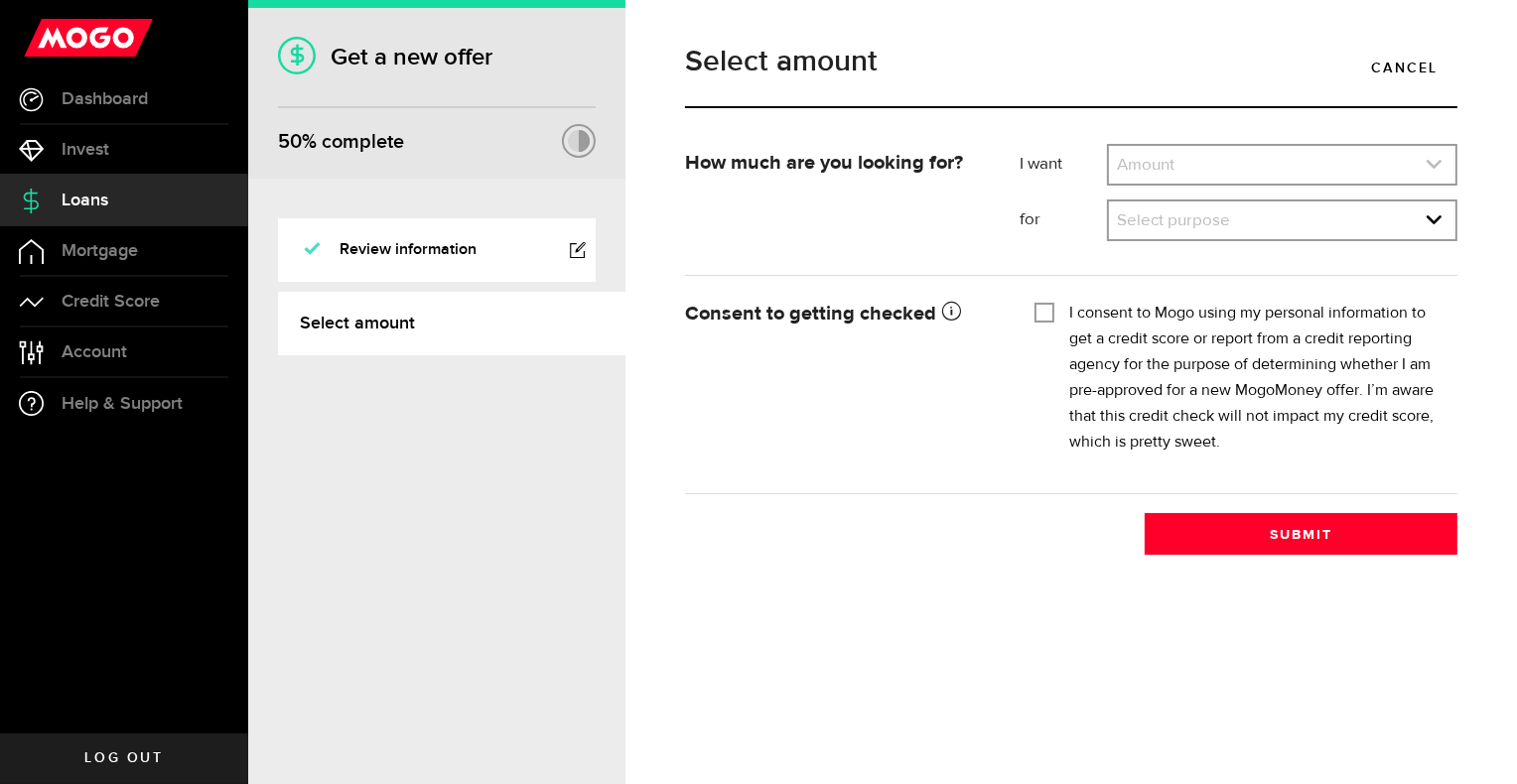 click 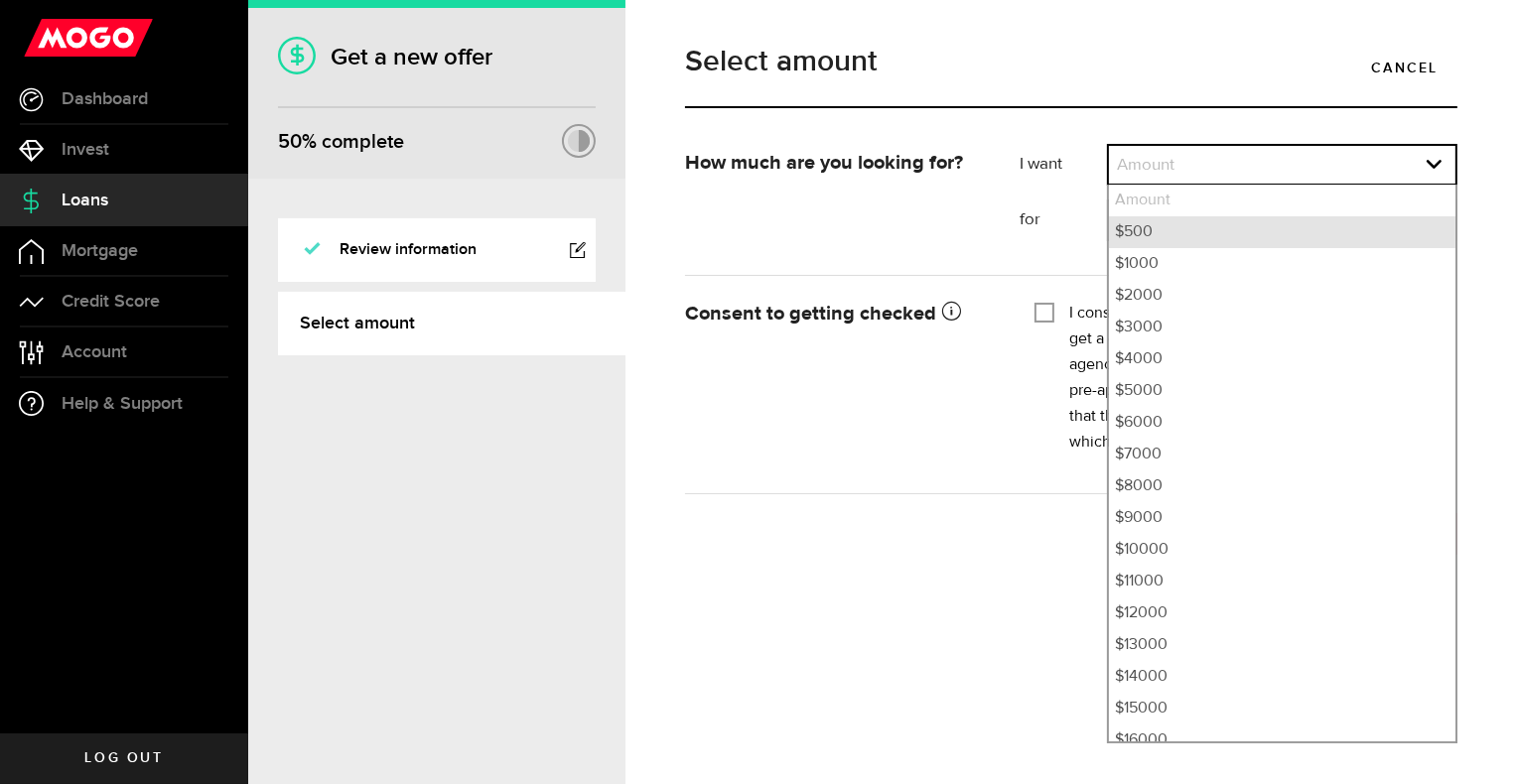 click on "$500" at bounding box center (1282, 232) 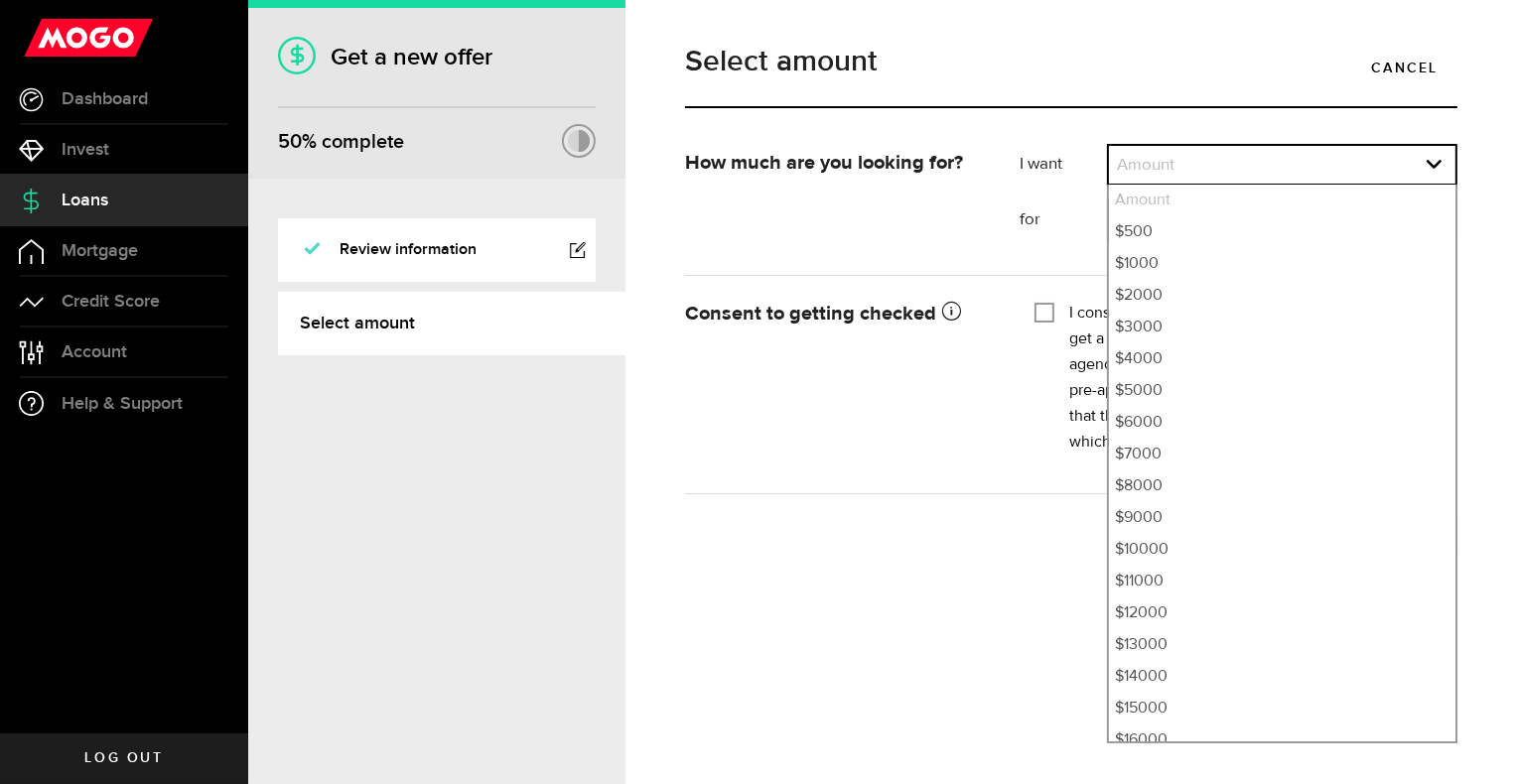 select on "500" 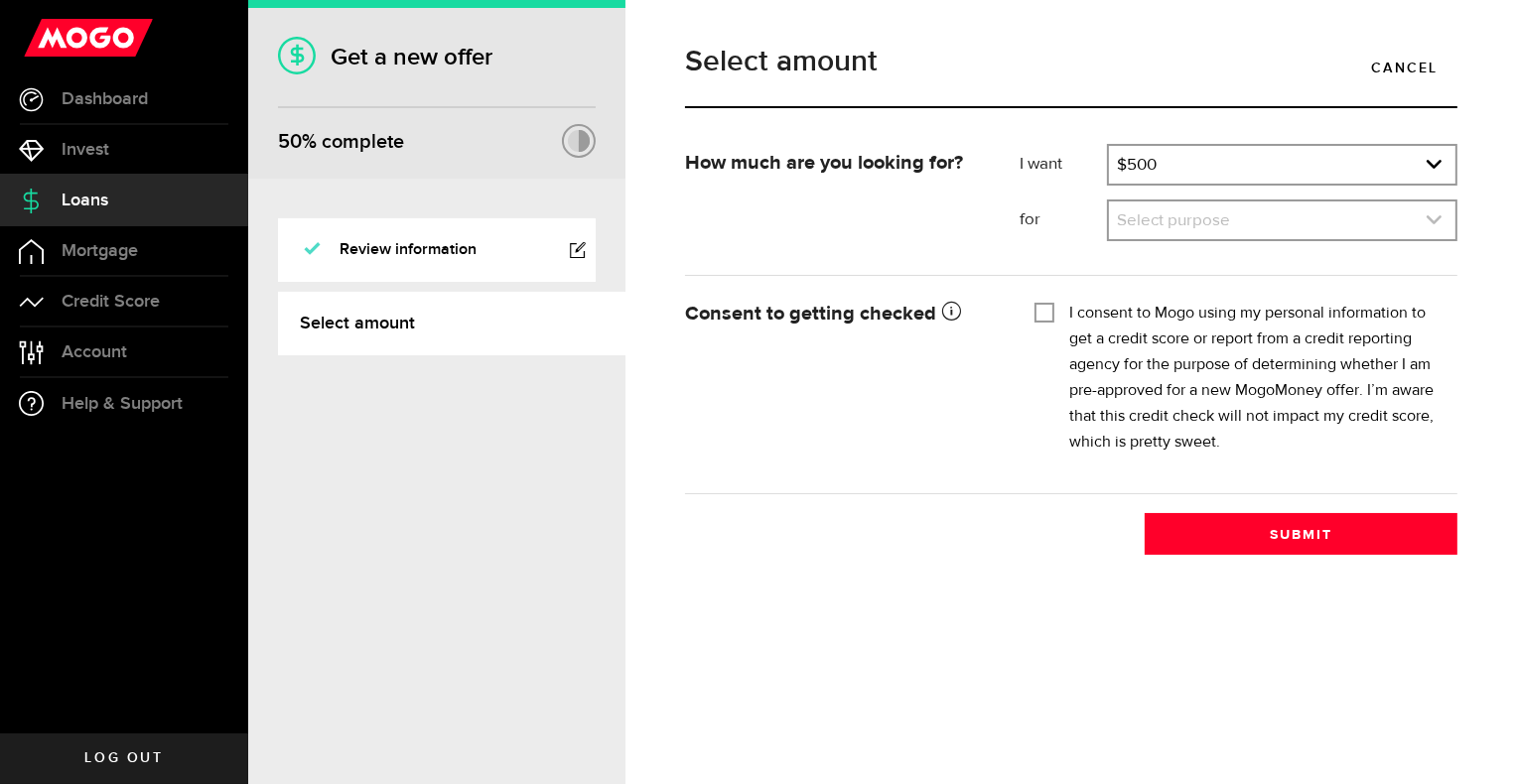 click at bounding box center [1282, 220] 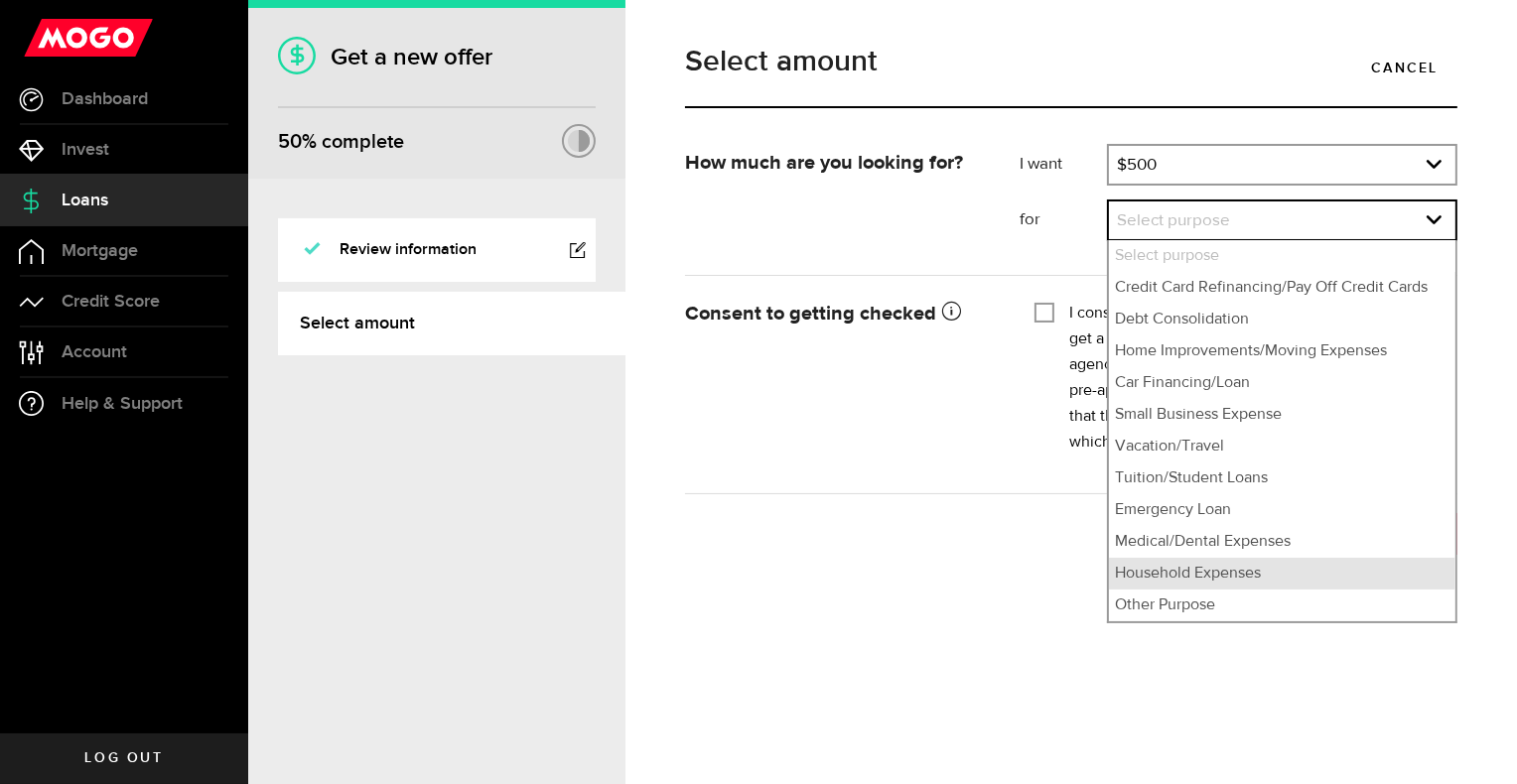 click on "Household Expenses" at bounding box center (1282, 574) 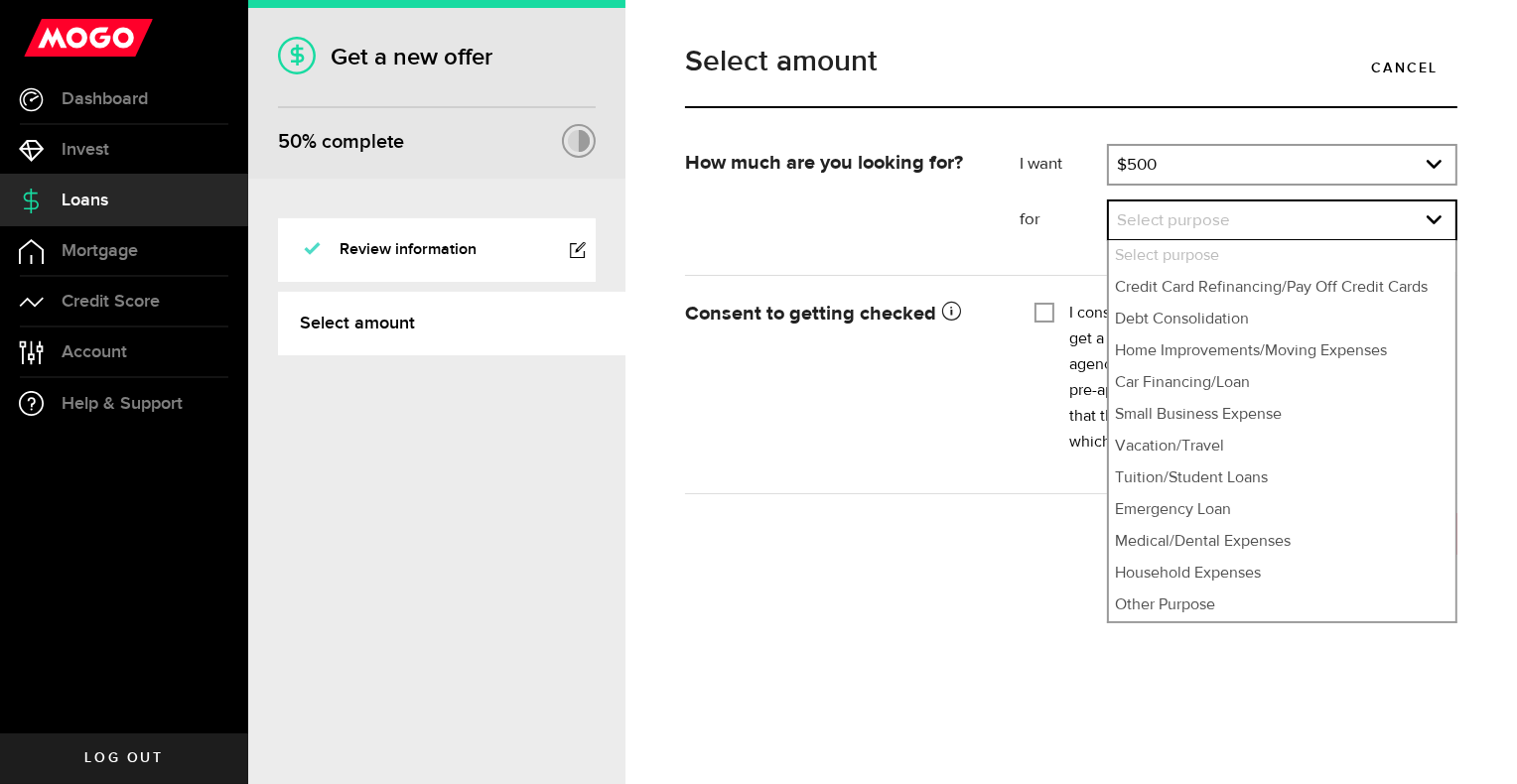 select on "Household Expenses" 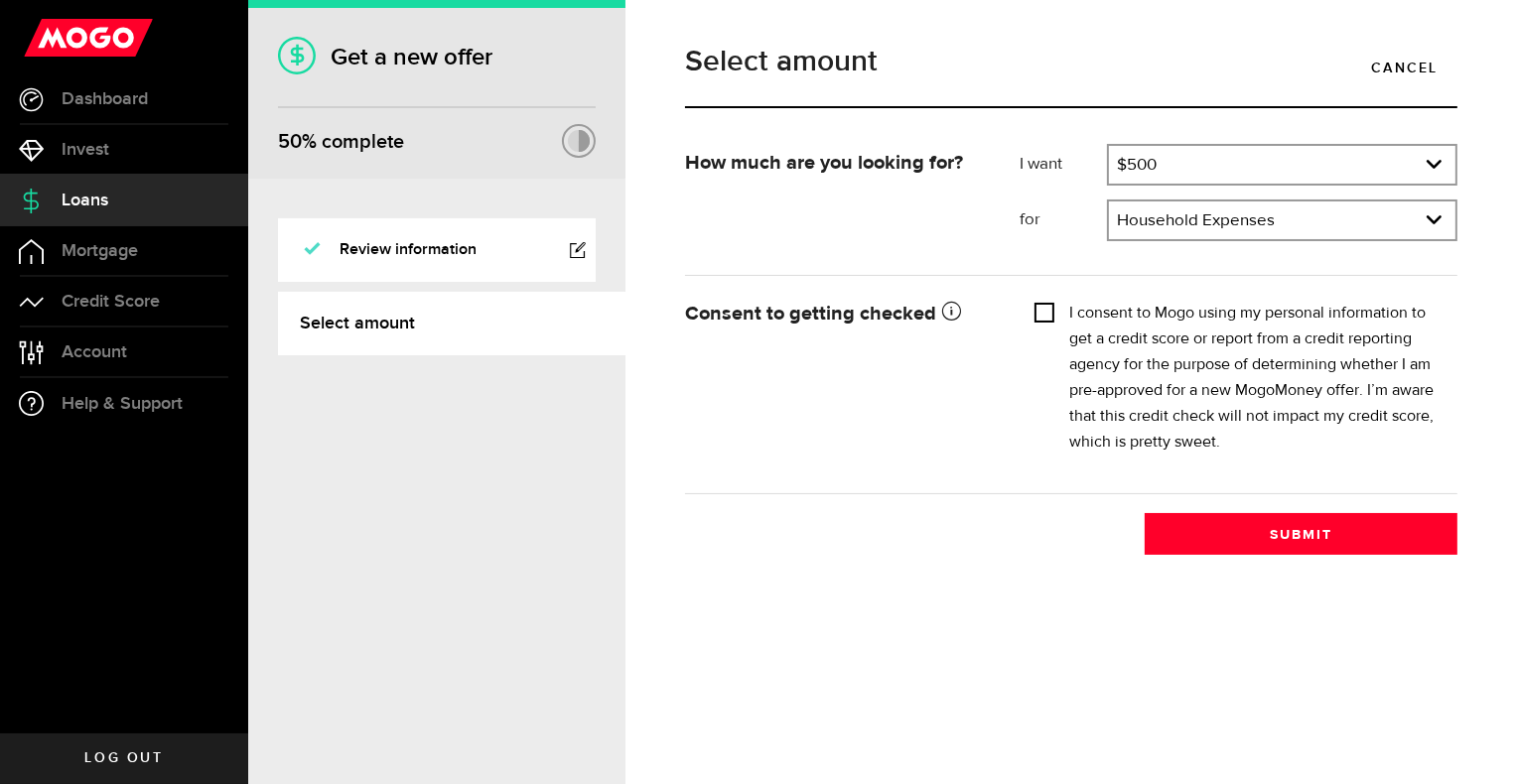 click on "I consent to Mogo using my personal information to get a credit score or report from a credit reporting agency for the purpose of determining whether I am pre-approved for a new MogoMoney offer. I’m aware that this credit check will not impact my credit score, which is pretty sweet." at bounding box center (1044, 311) 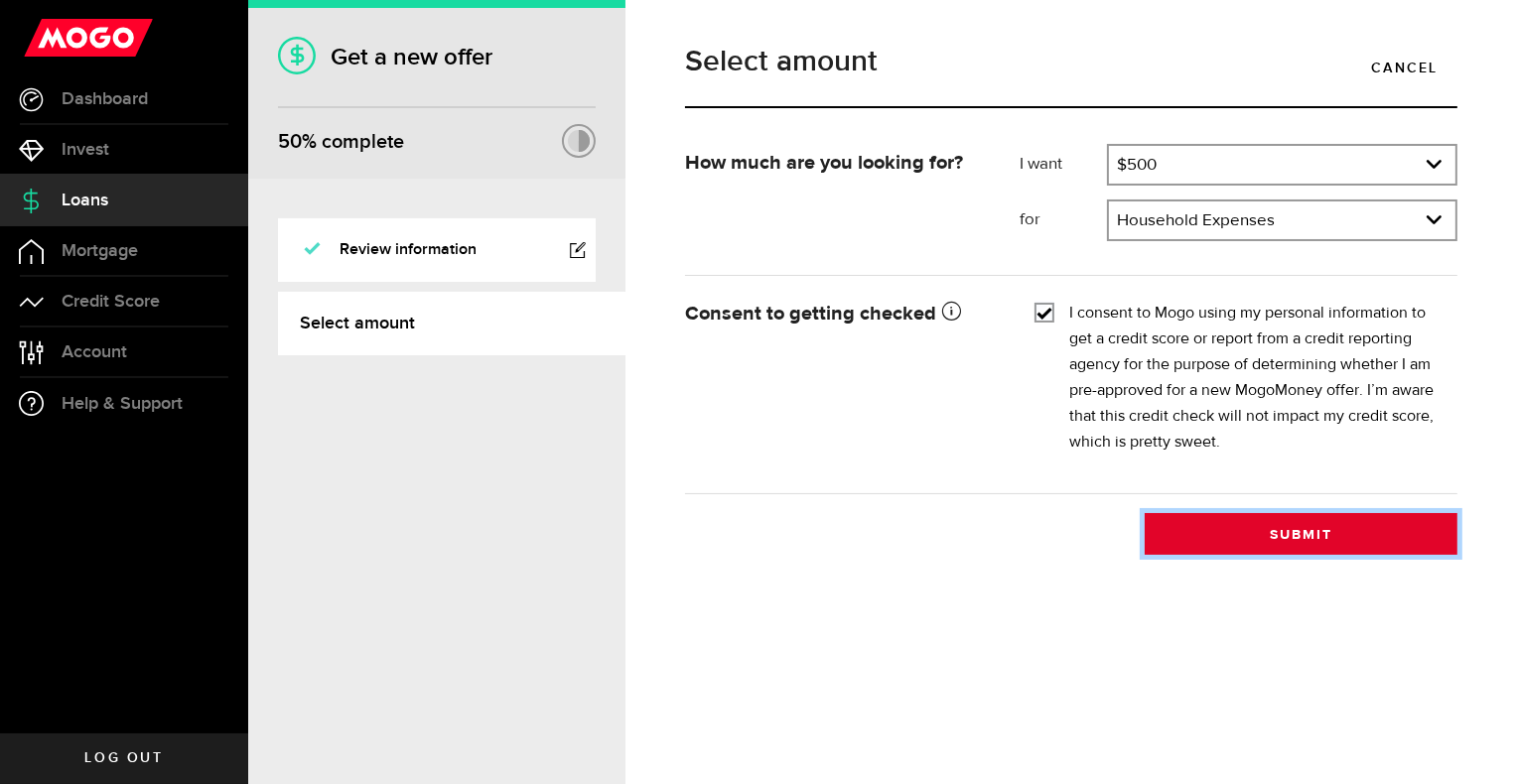 click on "Submit" at bounding box center (1301, 534) 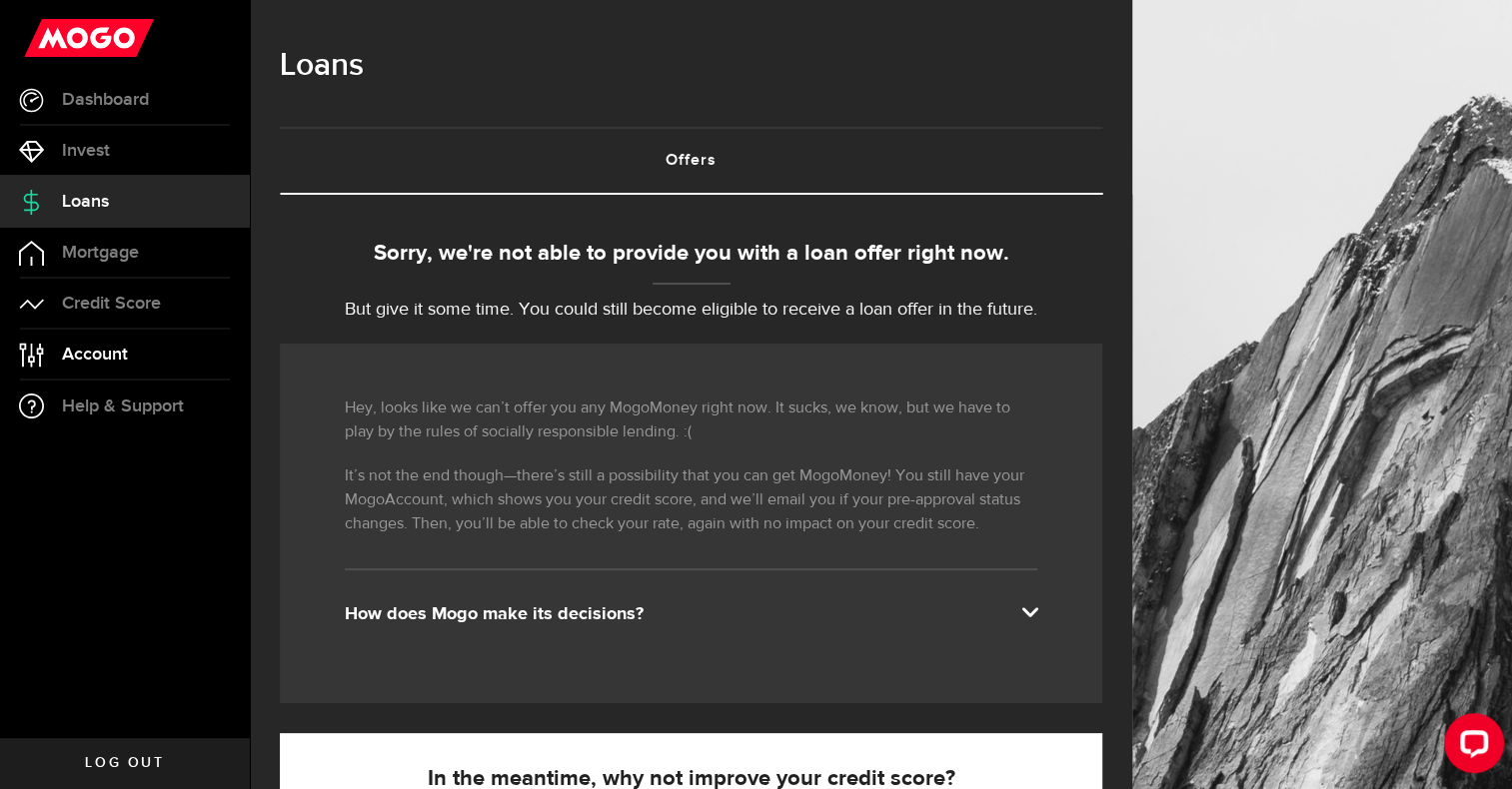 click on "Account" at bounding box center [95, 355] 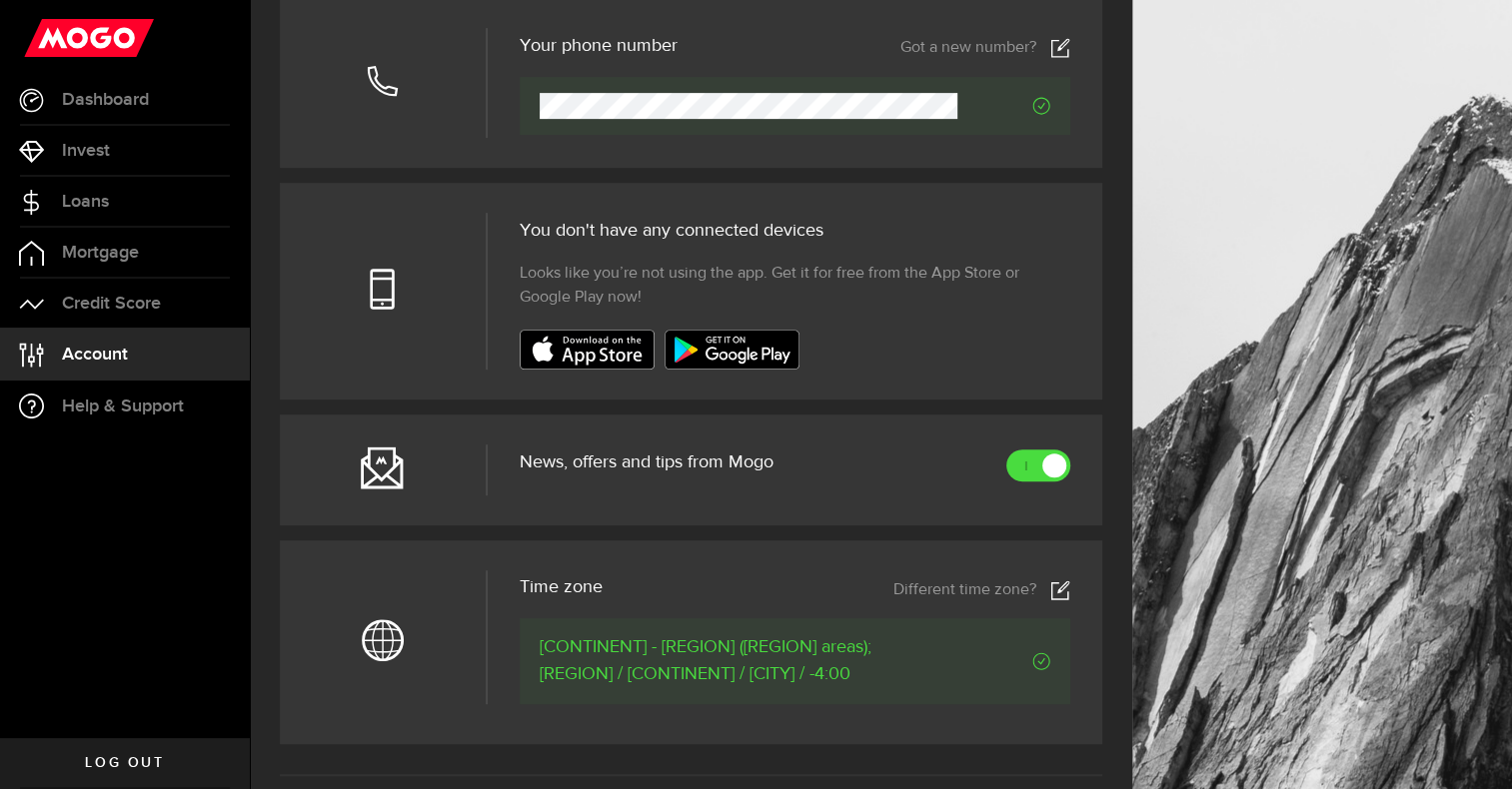 scroll, scrollTop: 529, scrollLeft: 0, axis: vertical 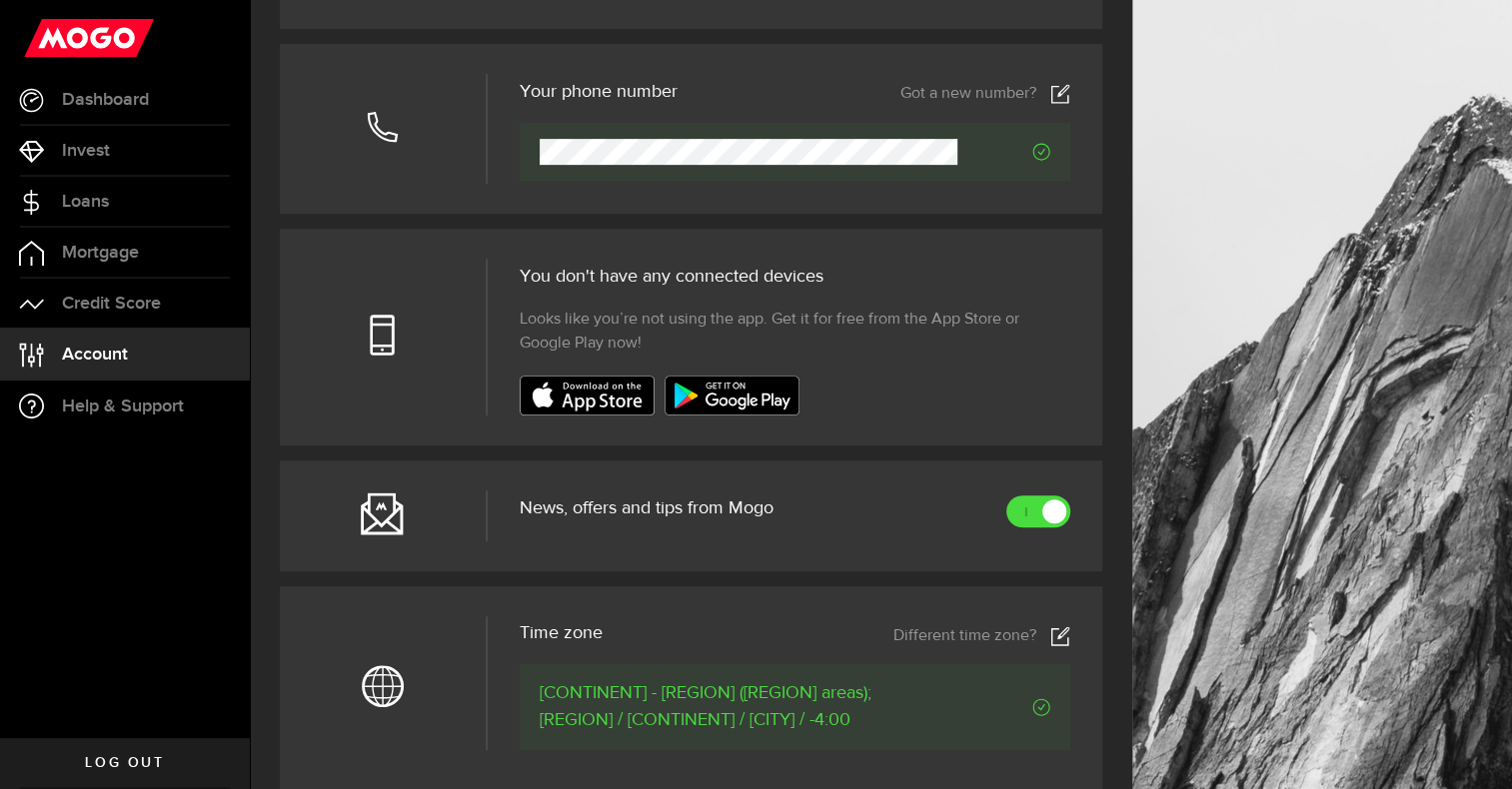 click on "Log out" at bounding box center [124, 763] 